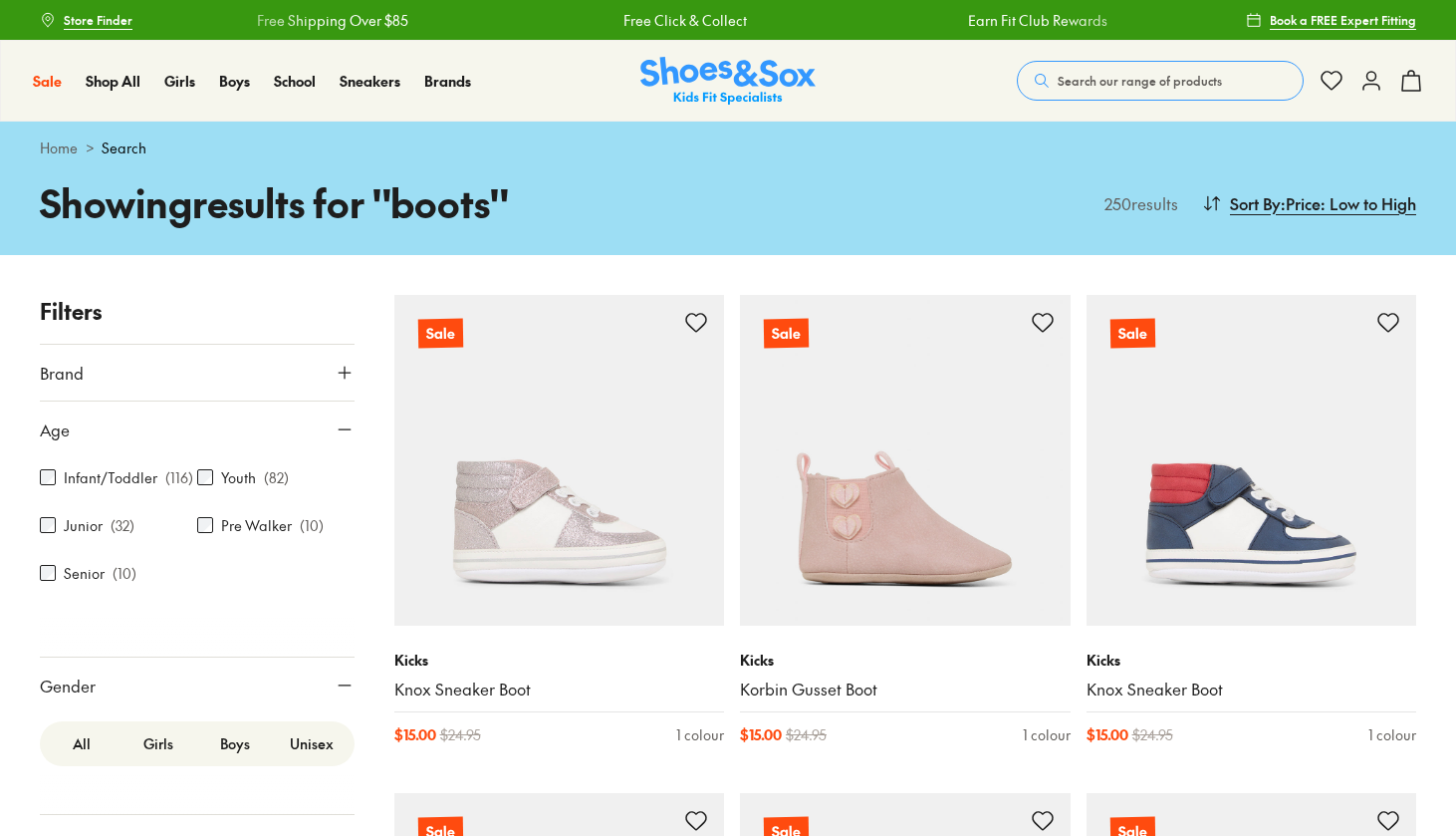 scroll, scrollTop: 6302, scrollLeft: 0, axis: vertical 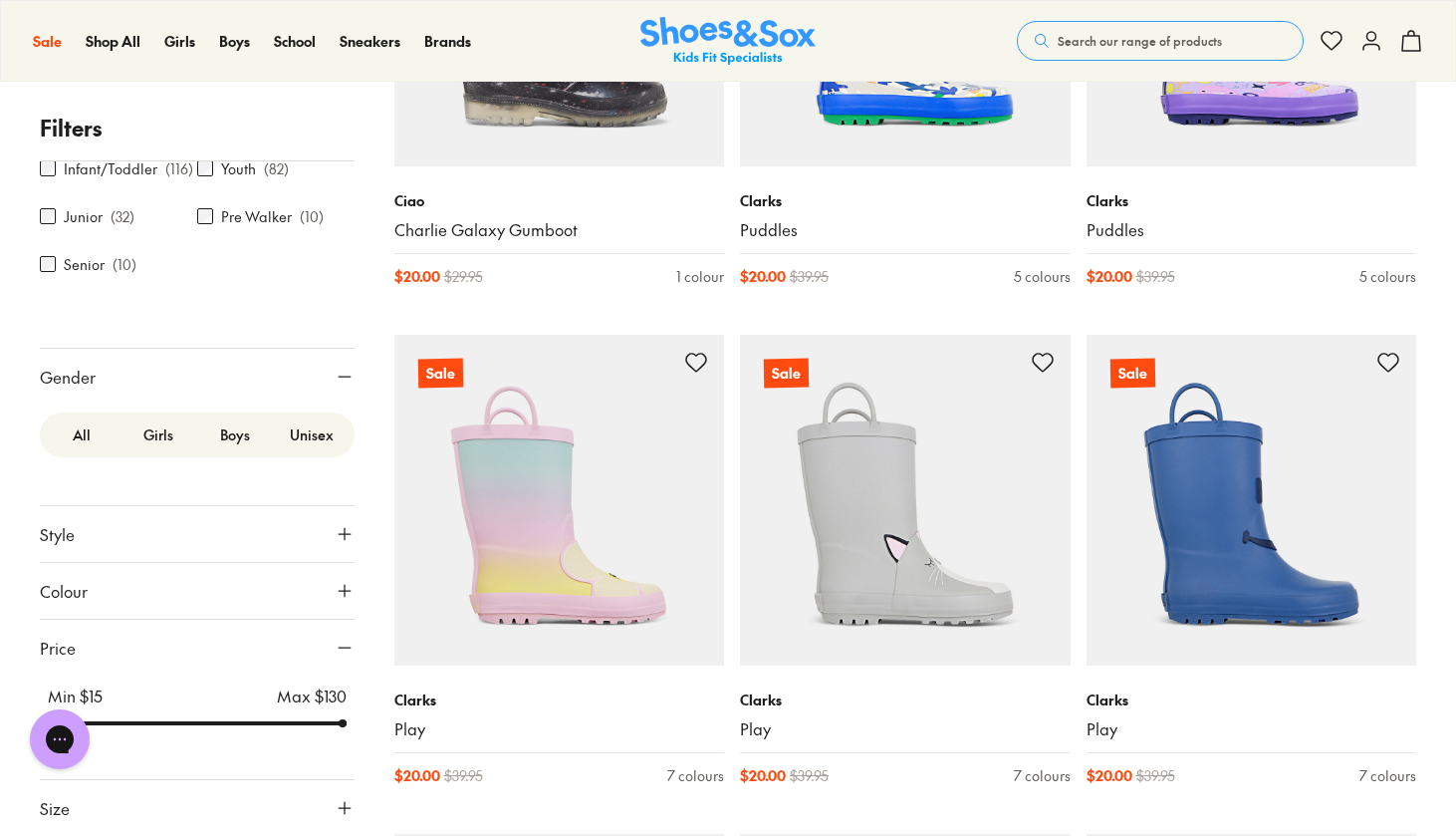 click on "Colour" at bounding box center (197, 591) 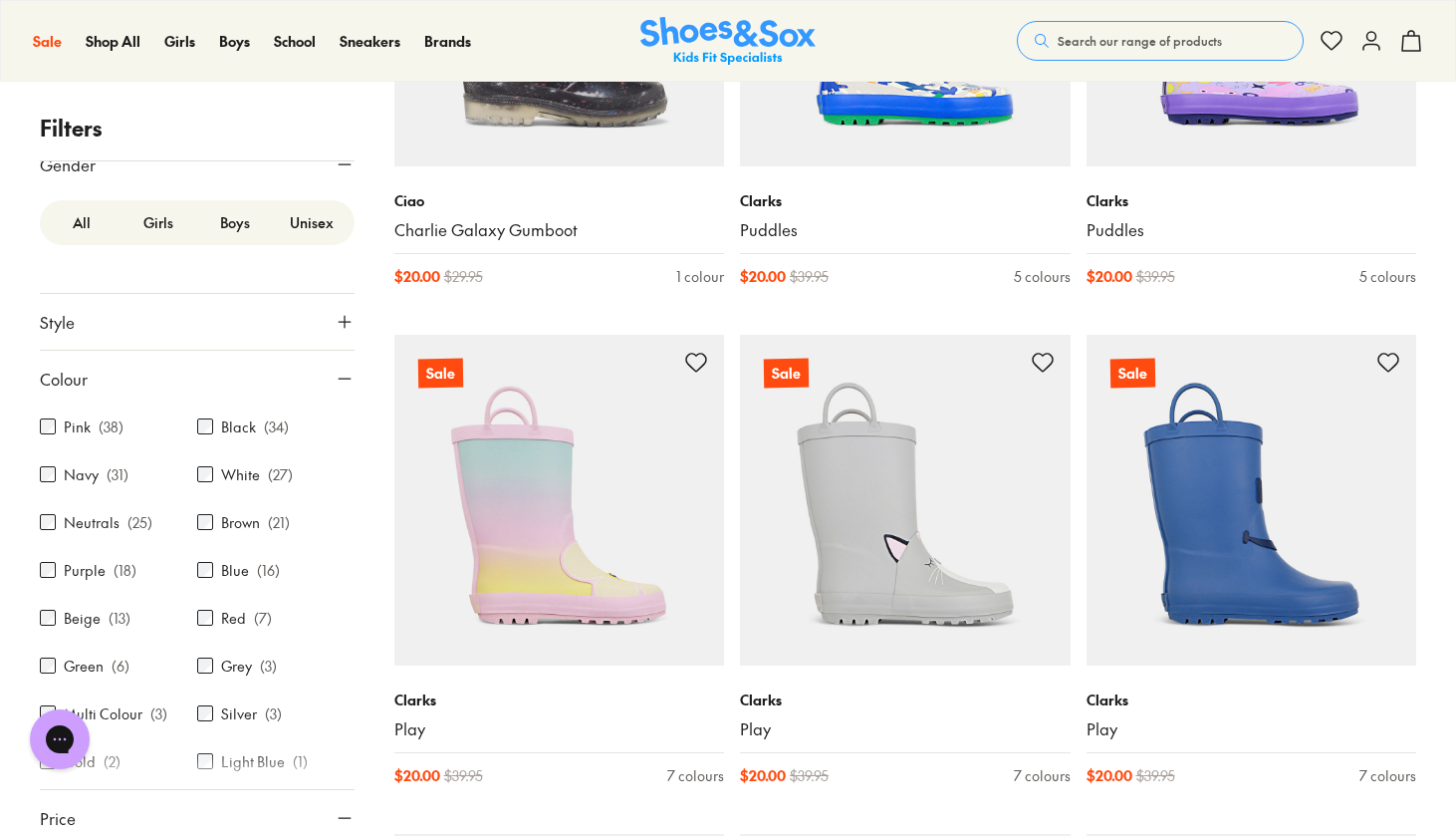 scroll, scrollTop: 435, scrollLeft: 0, axis: vertical 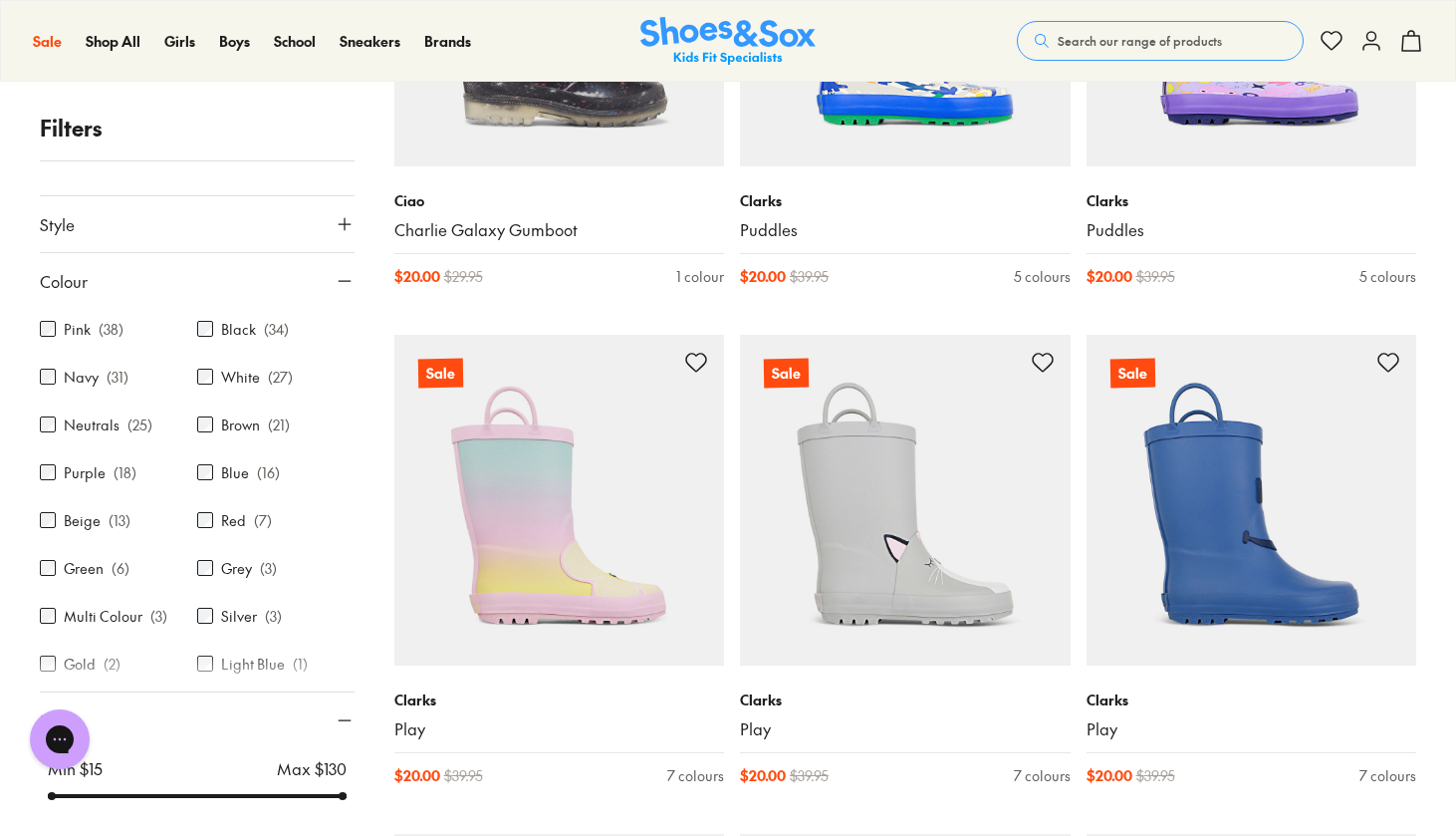 click on "Black" at bounding box center [238, 329] 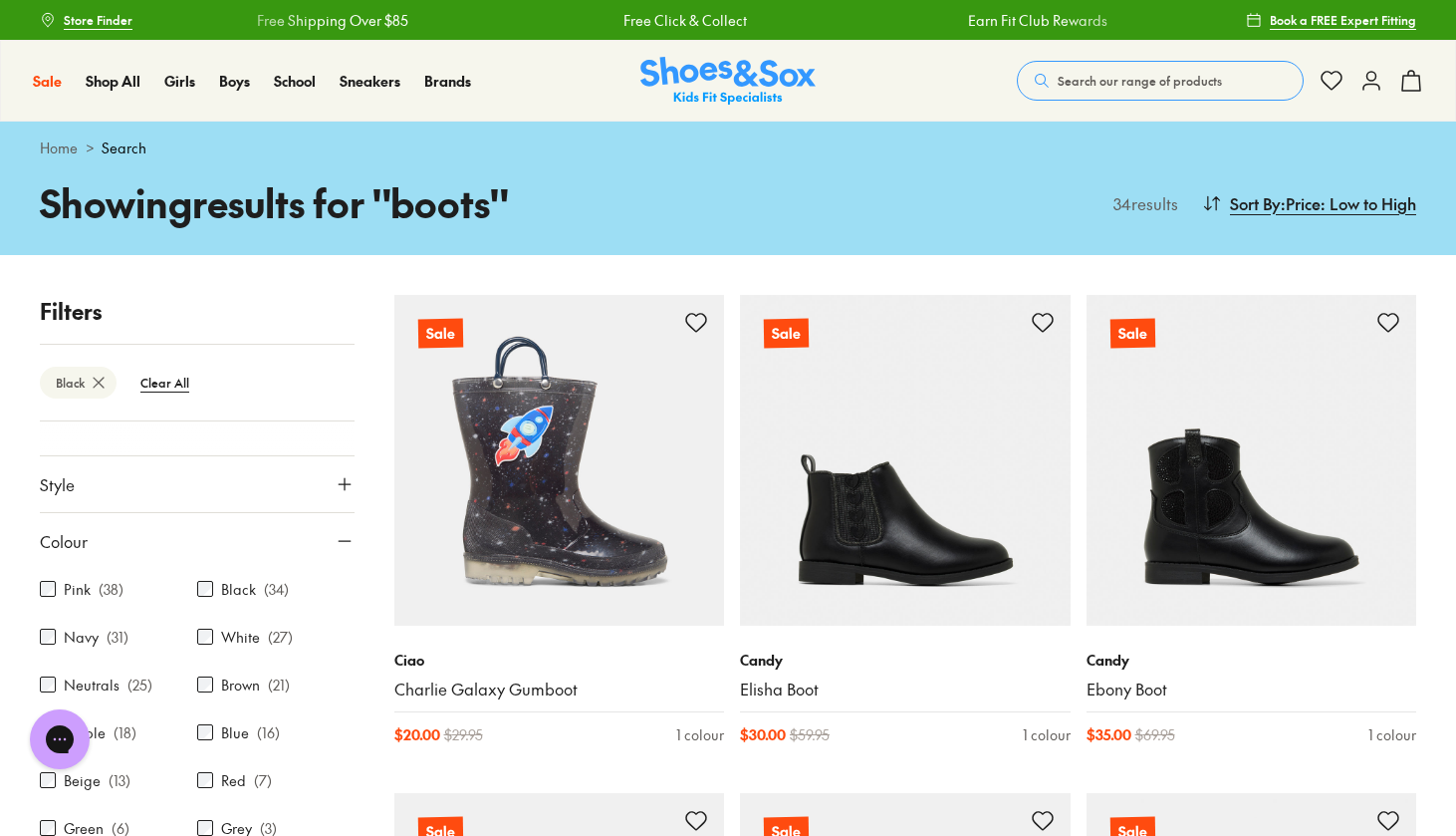 scroll, scrollTop: 58, scrollLeft: 0, axis: vertical 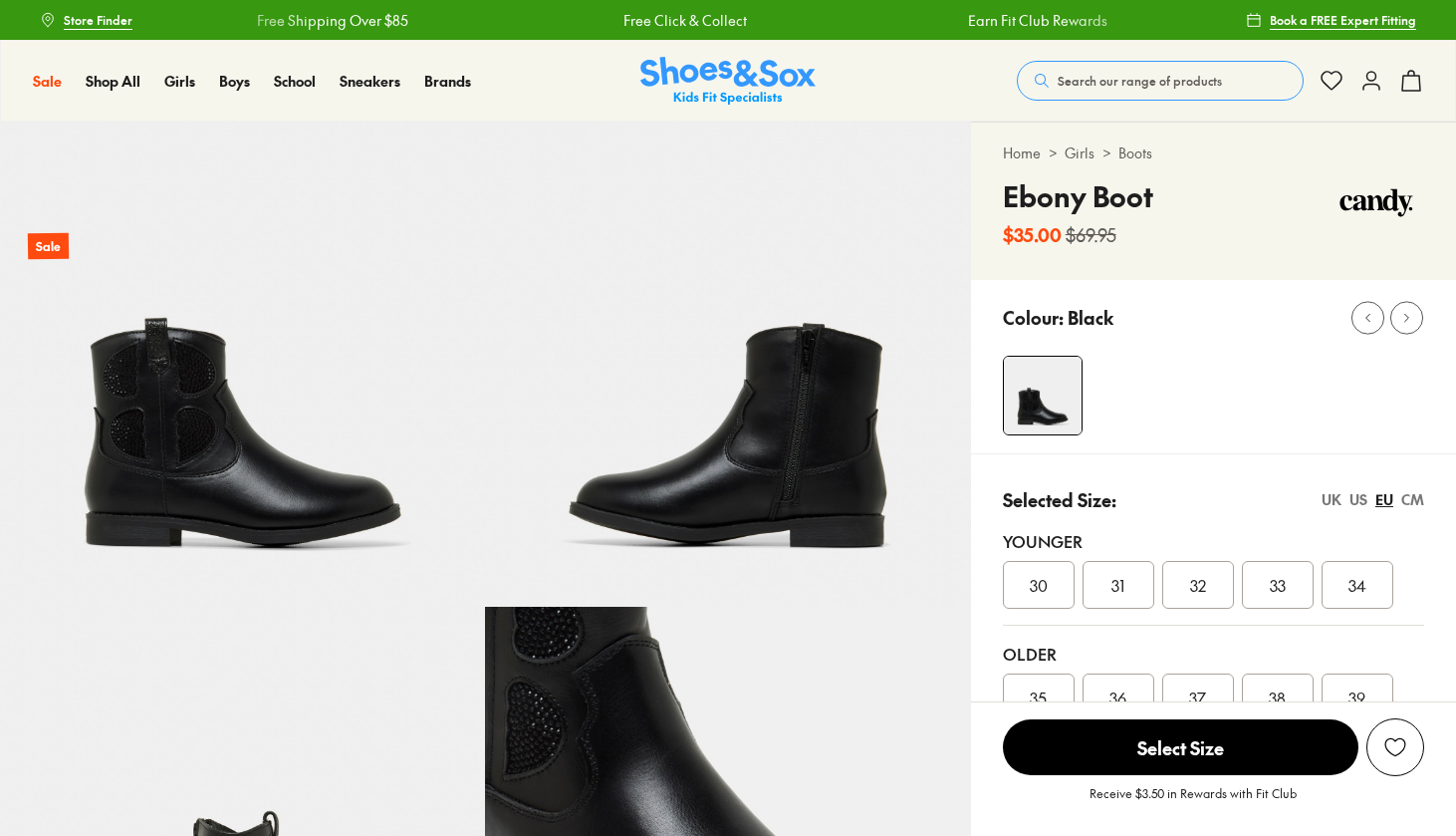 select on "*" 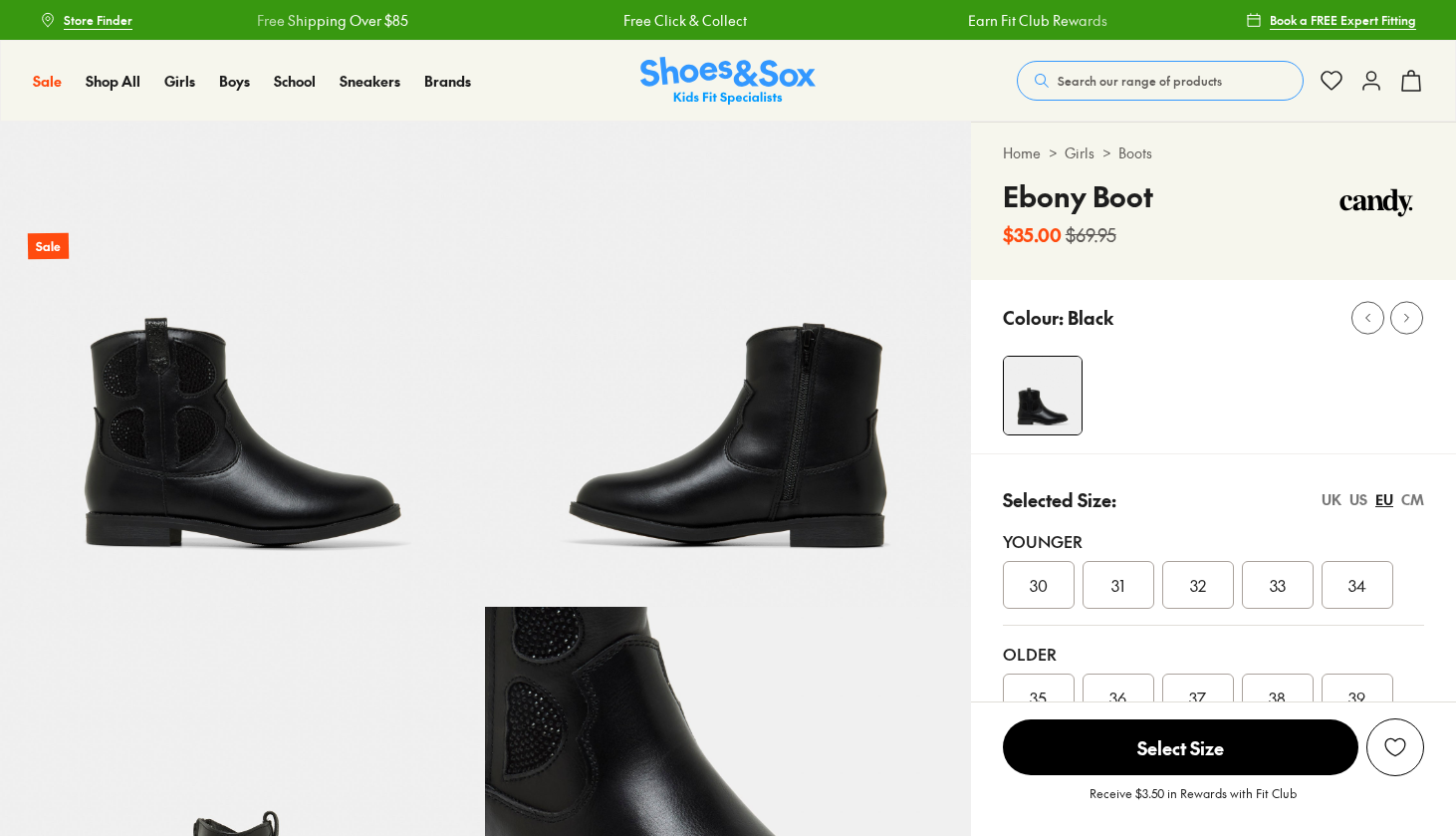 scroll, scrollTop: 0, scrollLeft: 0, axis: both 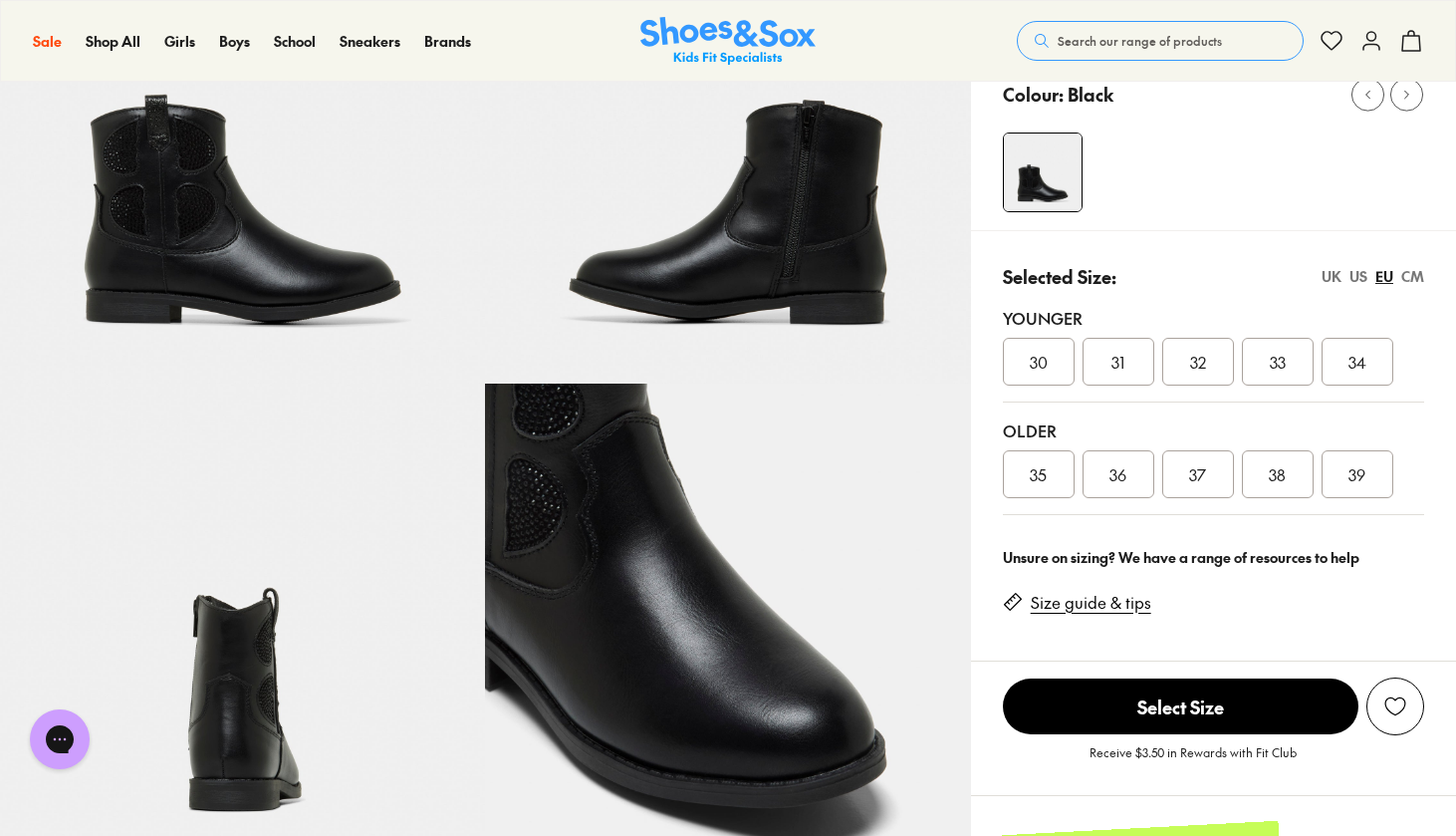 click on "US" at bounding box center (1358, 276) 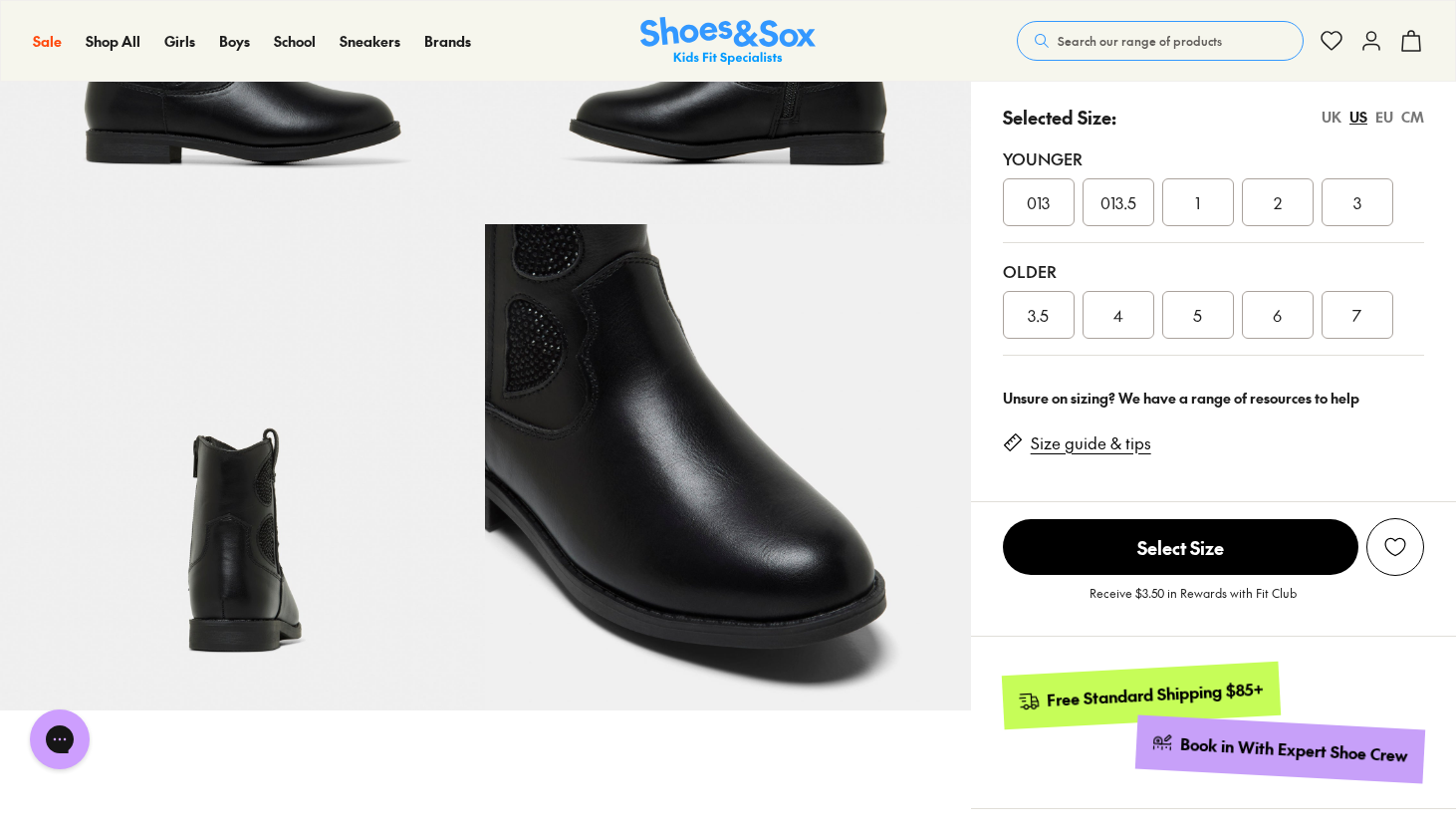 scroll, scrollTop: 390, scrollLeft: 1, axis: both 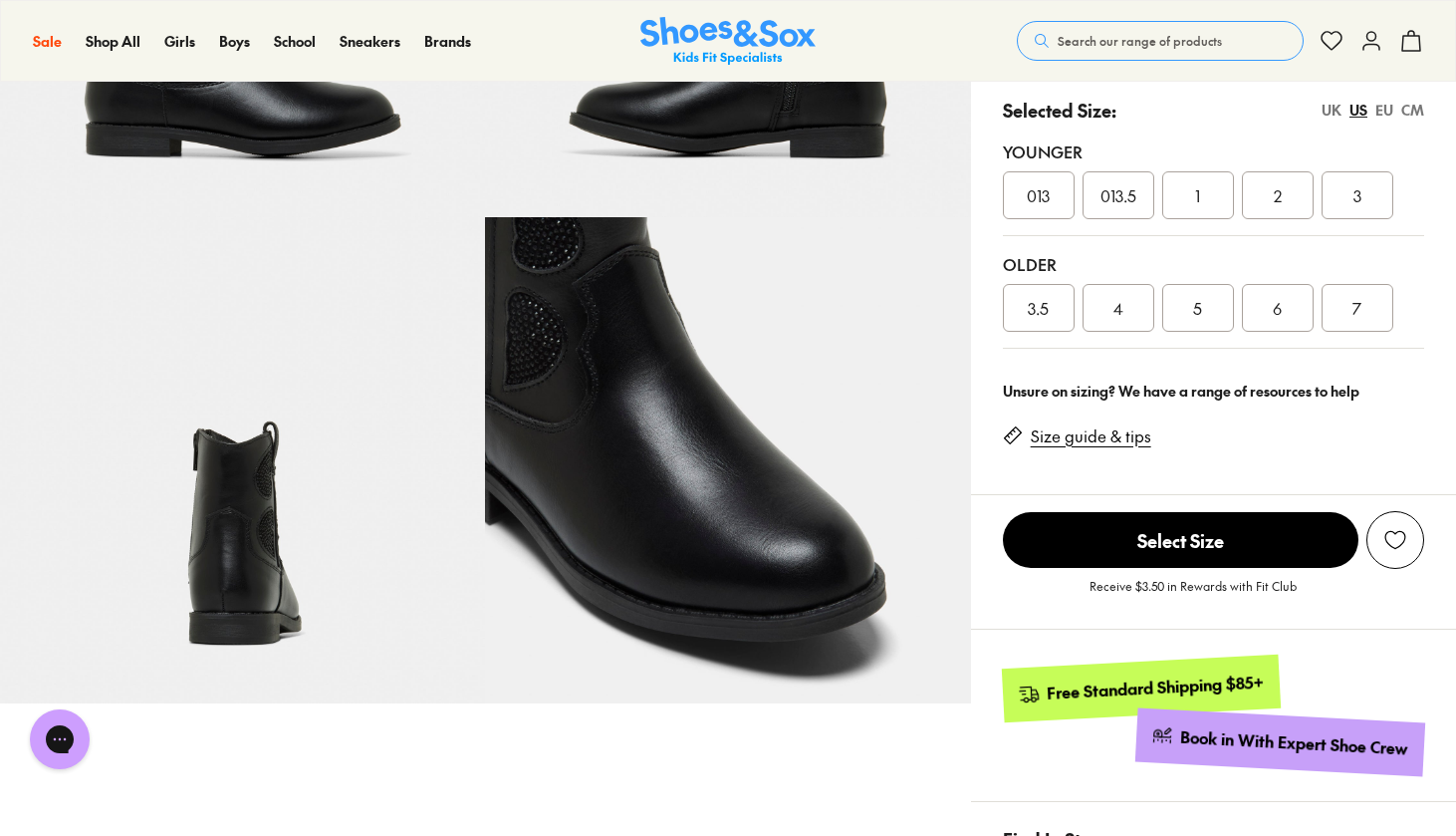 click on "7" at bounding box center (1356, 308) 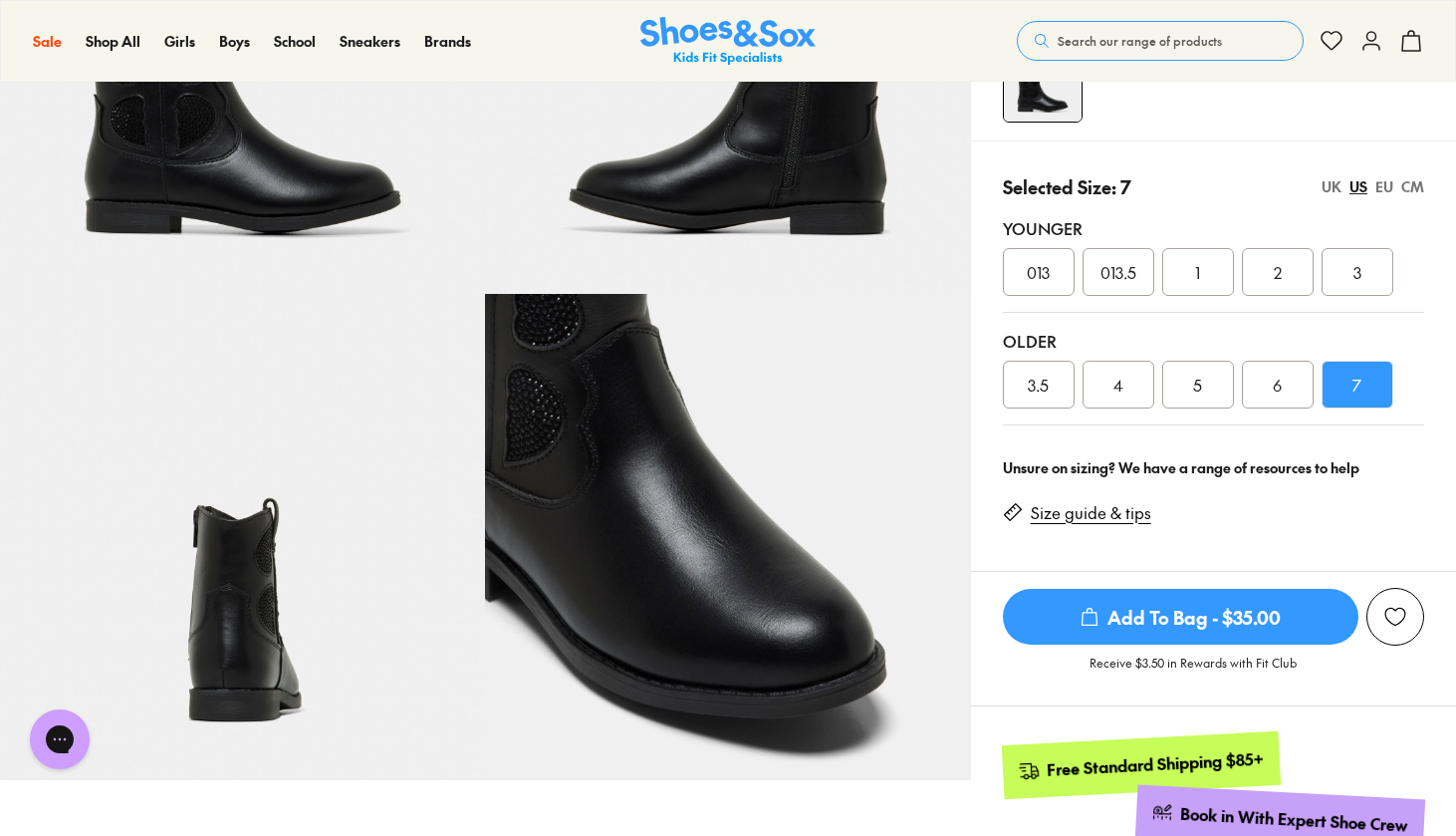 scroll, scrollTop: 313, scrollLeft: 0, axis: vertical 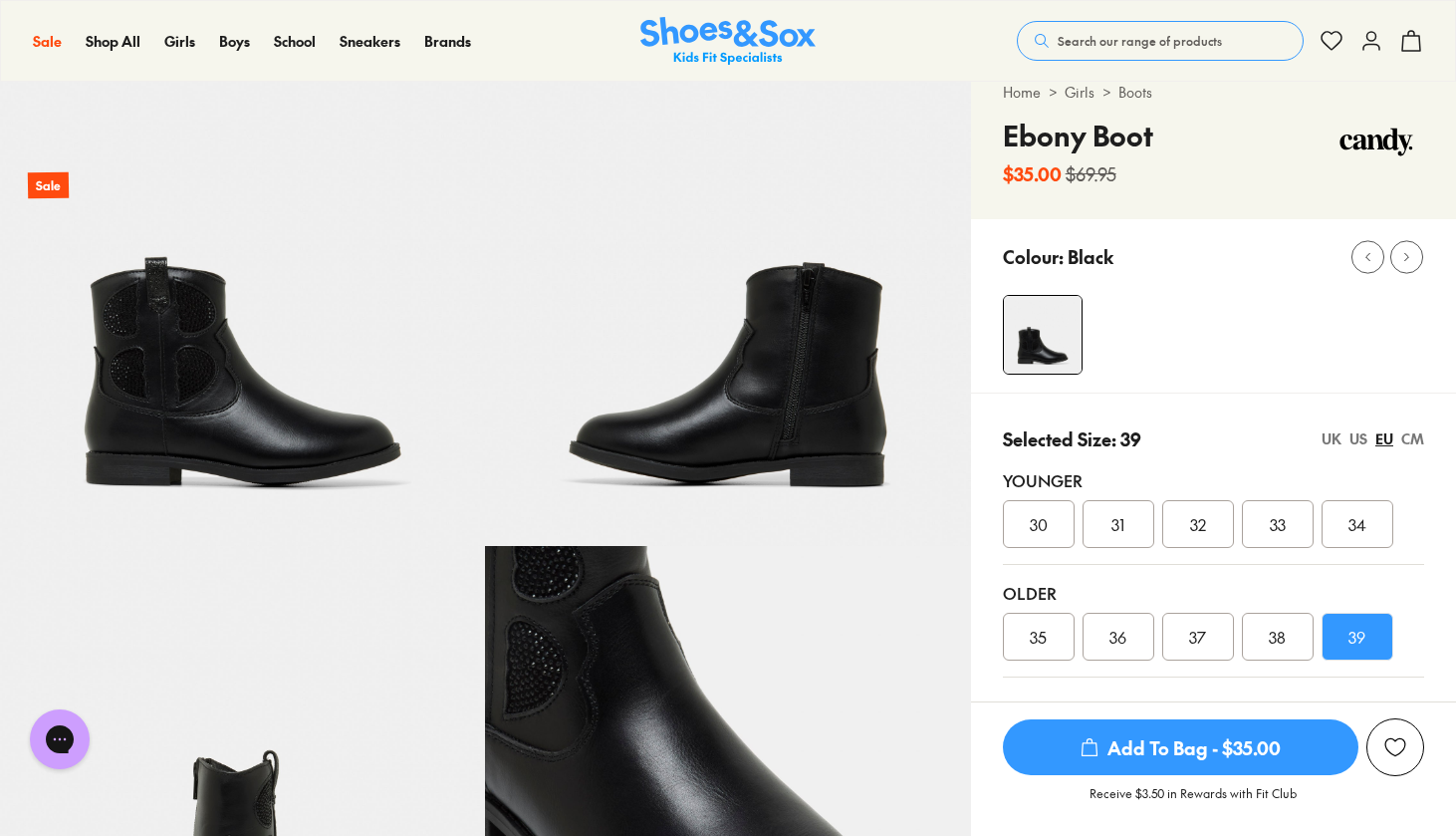 click on "Selected Size:   39 UK US EU CM Younger 30 31 32 33 34 Older 35 36 37 38 39" at bounding box center (1213, 543) 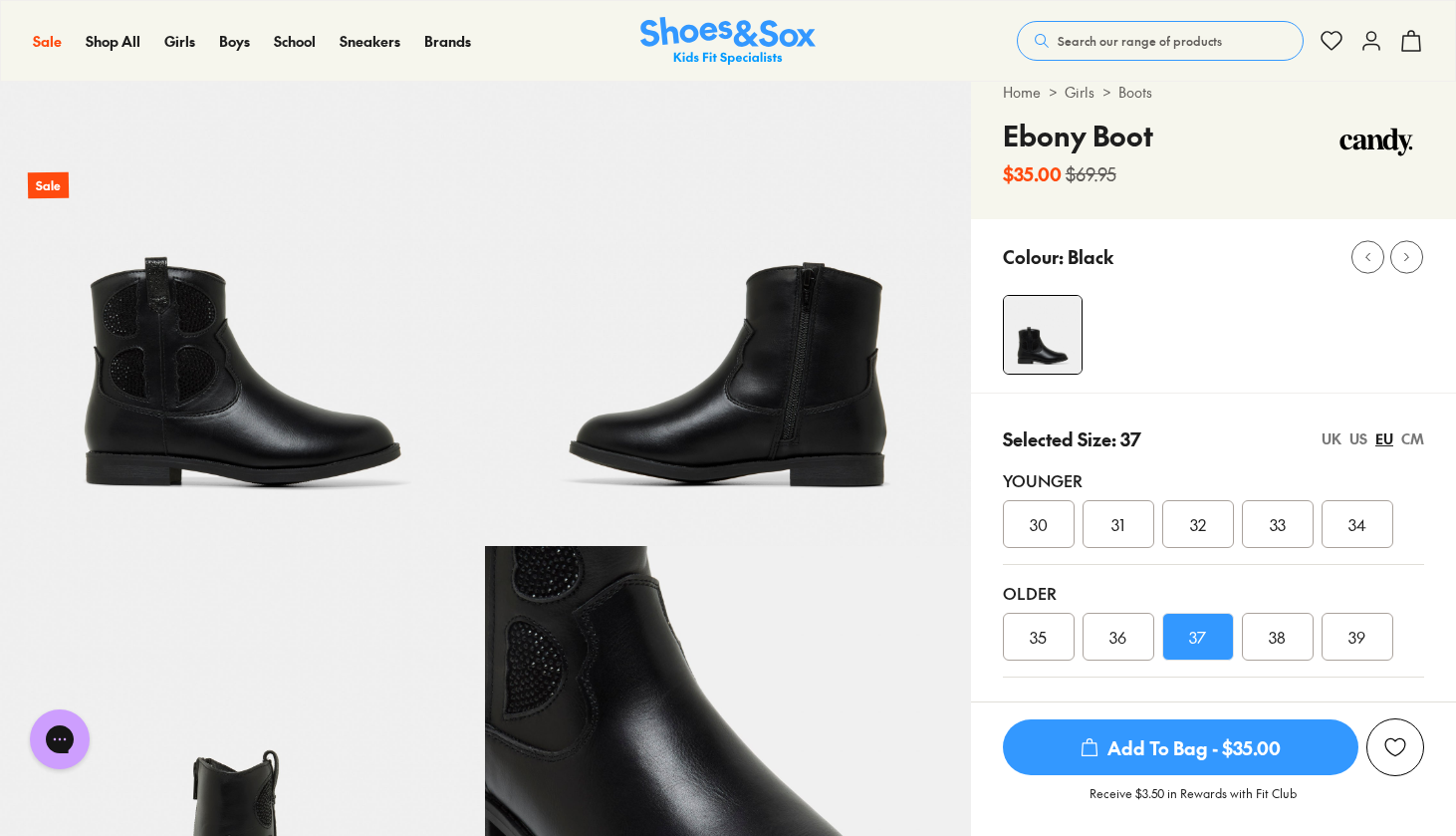 click on "UK" at bounding box center [1332, 438] 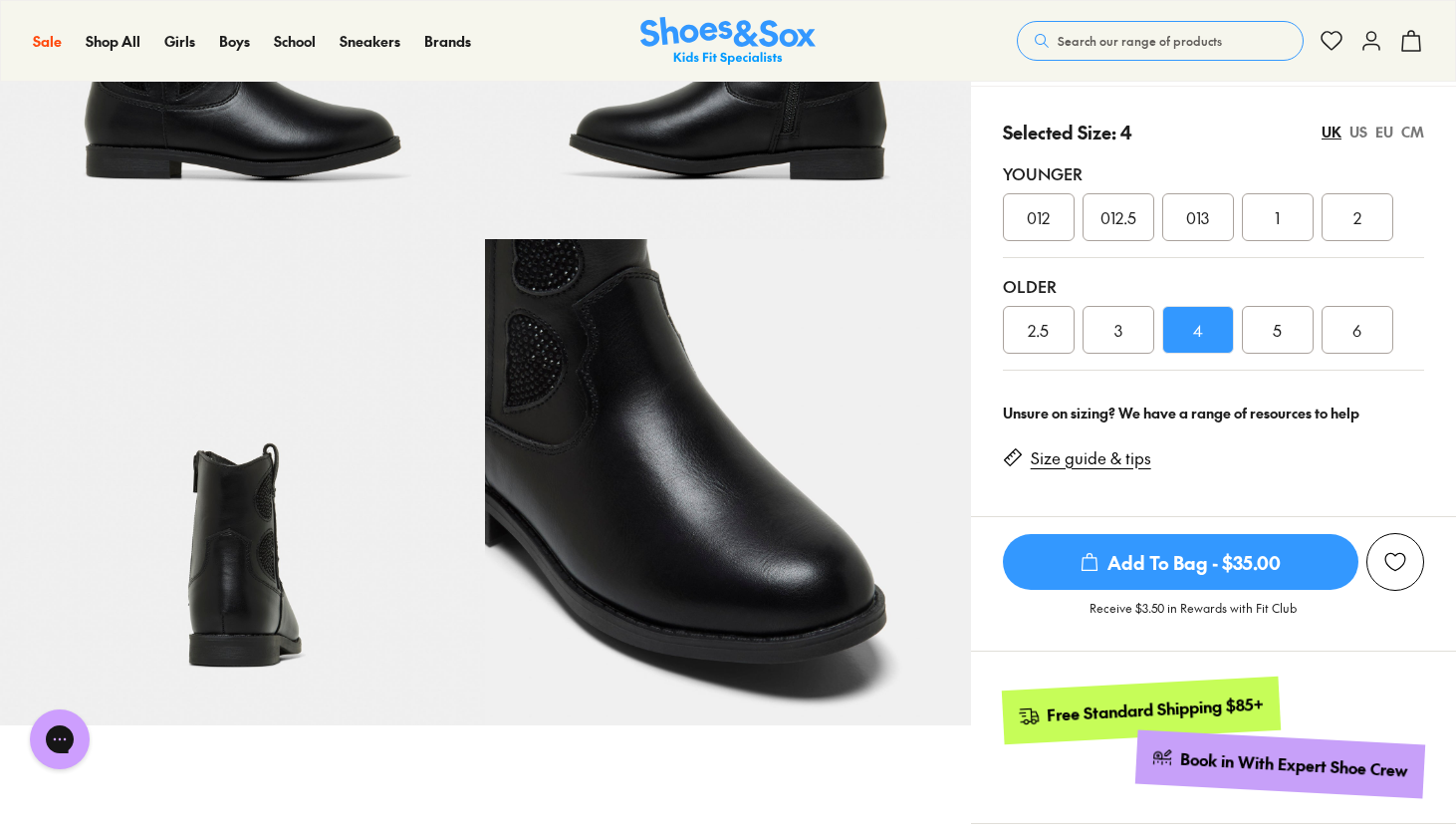scroll, scrollTop: 288, scrollLeft: 0, axis: vertical 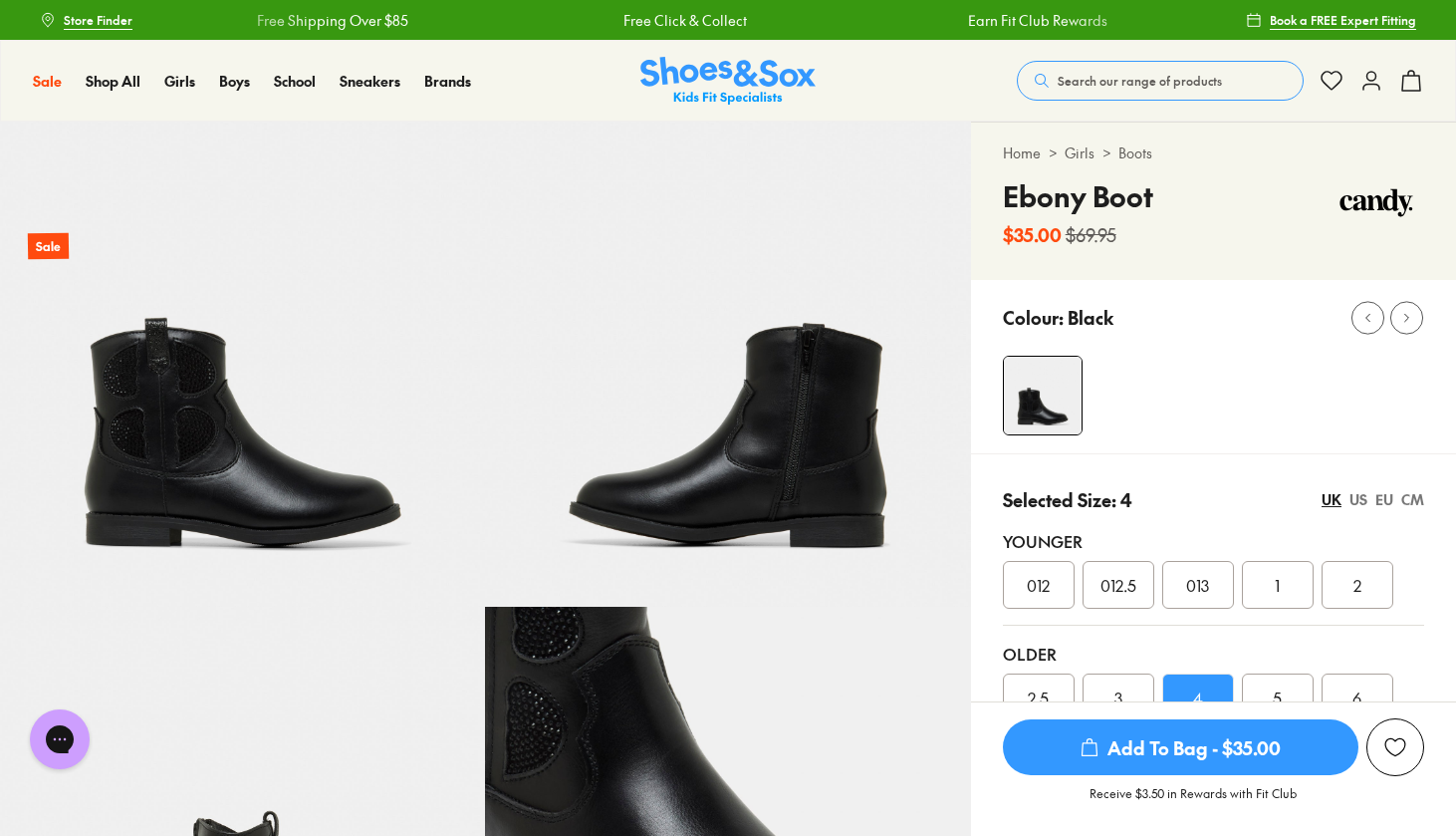 click on "Home
>
Girls
>
Boots
Ebony Boot
$35.00 $69.95" at bounding box center (1213, 201) 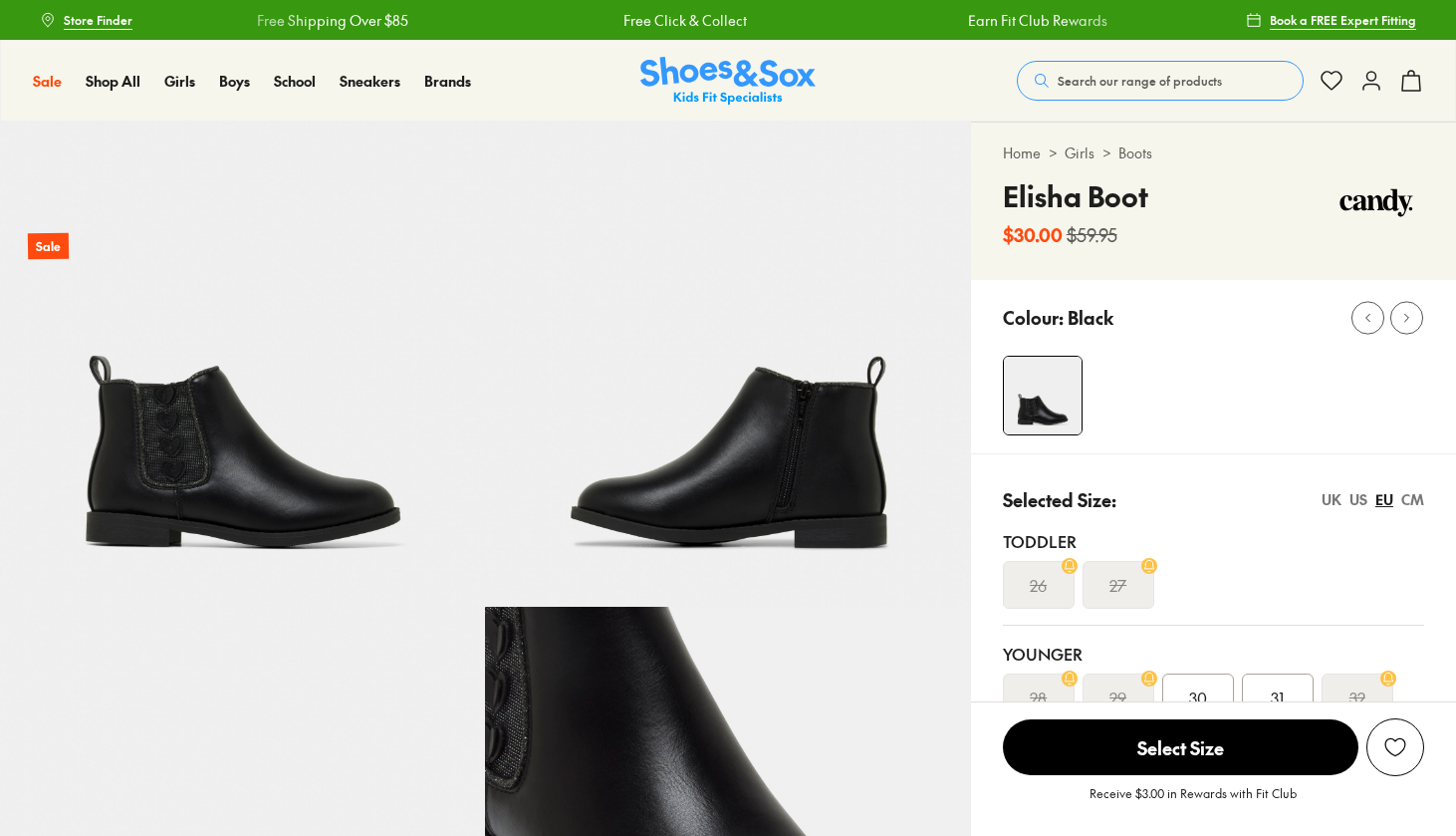 select on "*" 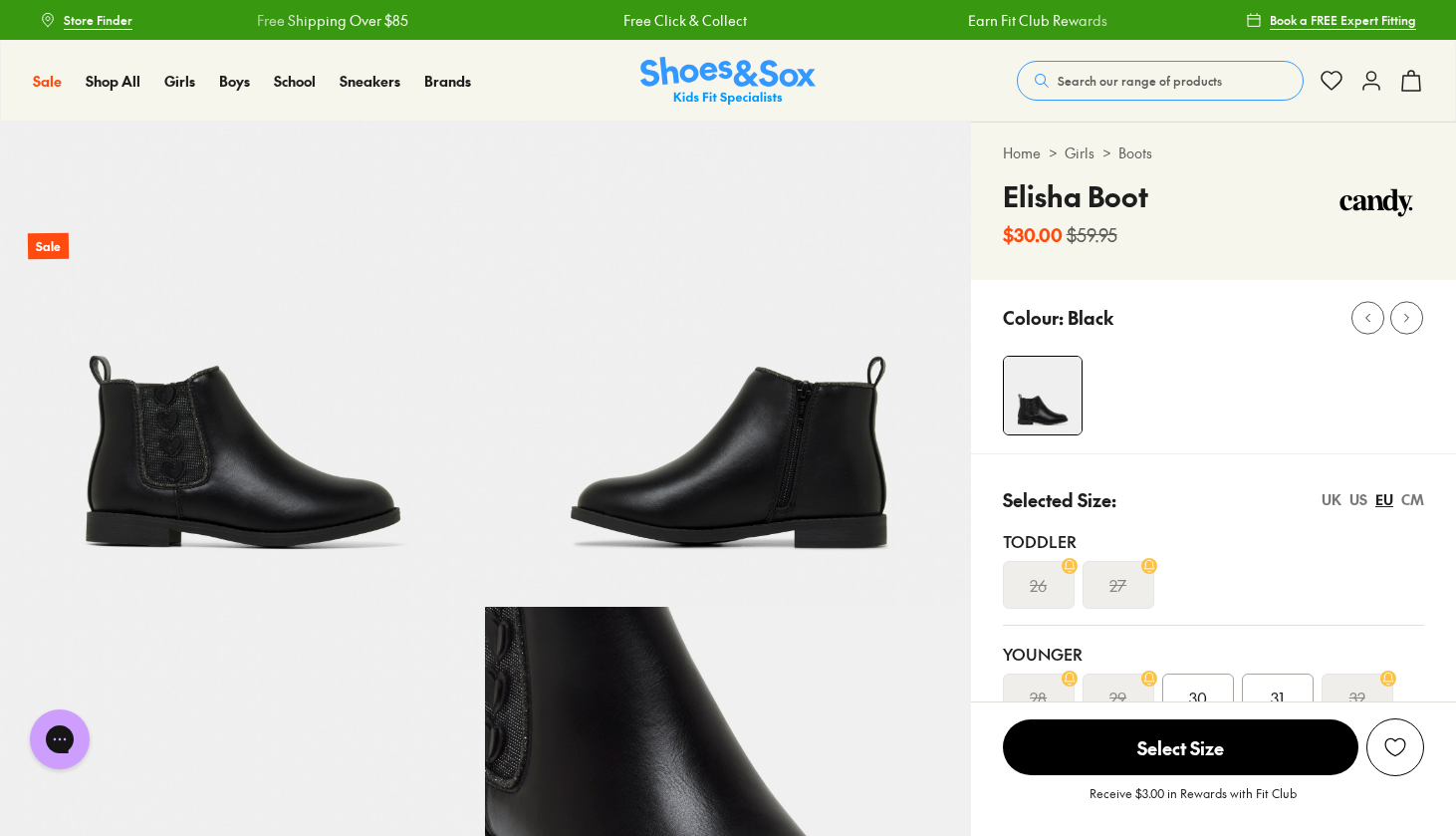 scroll, scrollTop: 0, scrollLeft: 0, axis: both 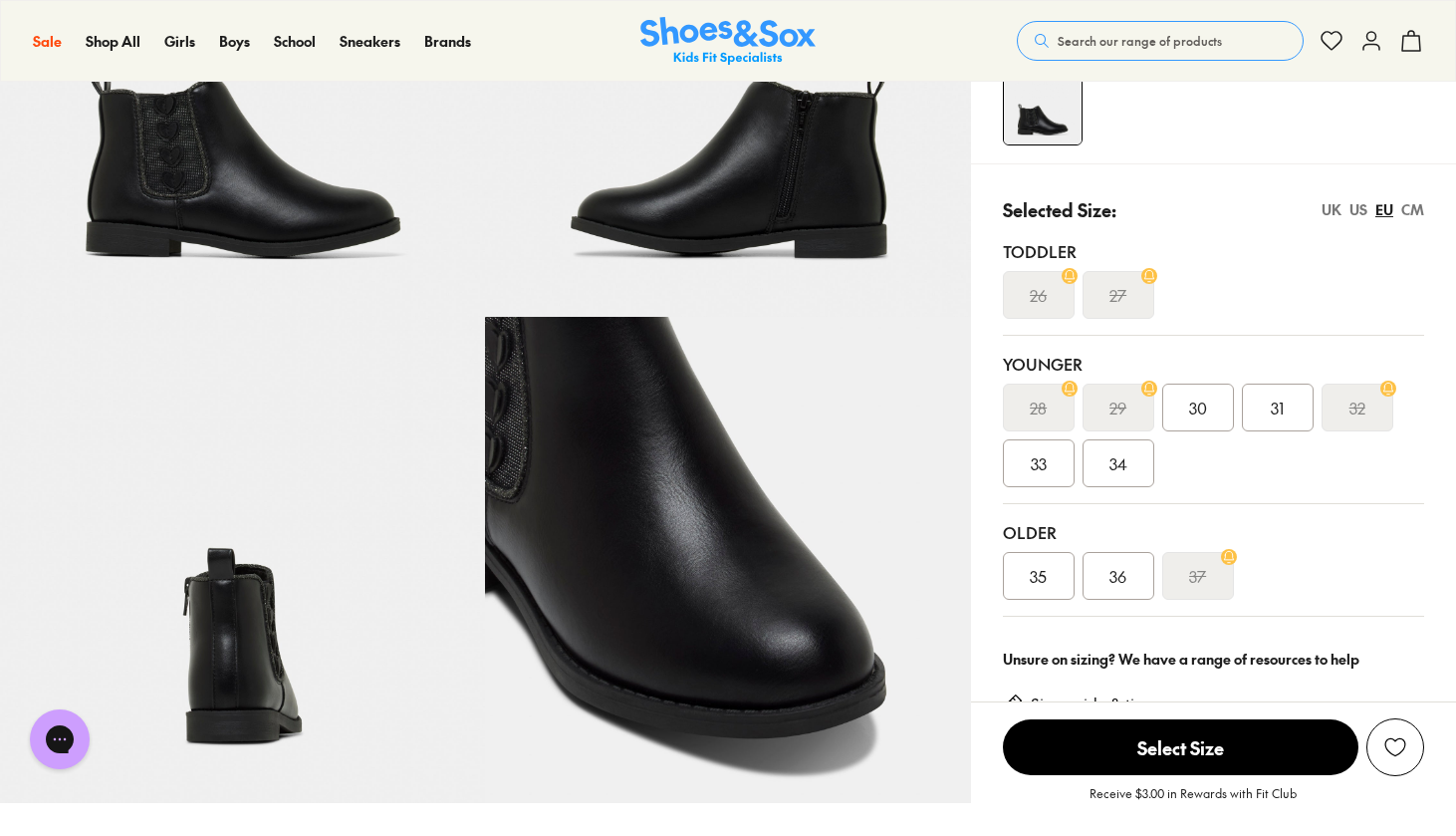 click on "29" at bounding box center (1117, 408) 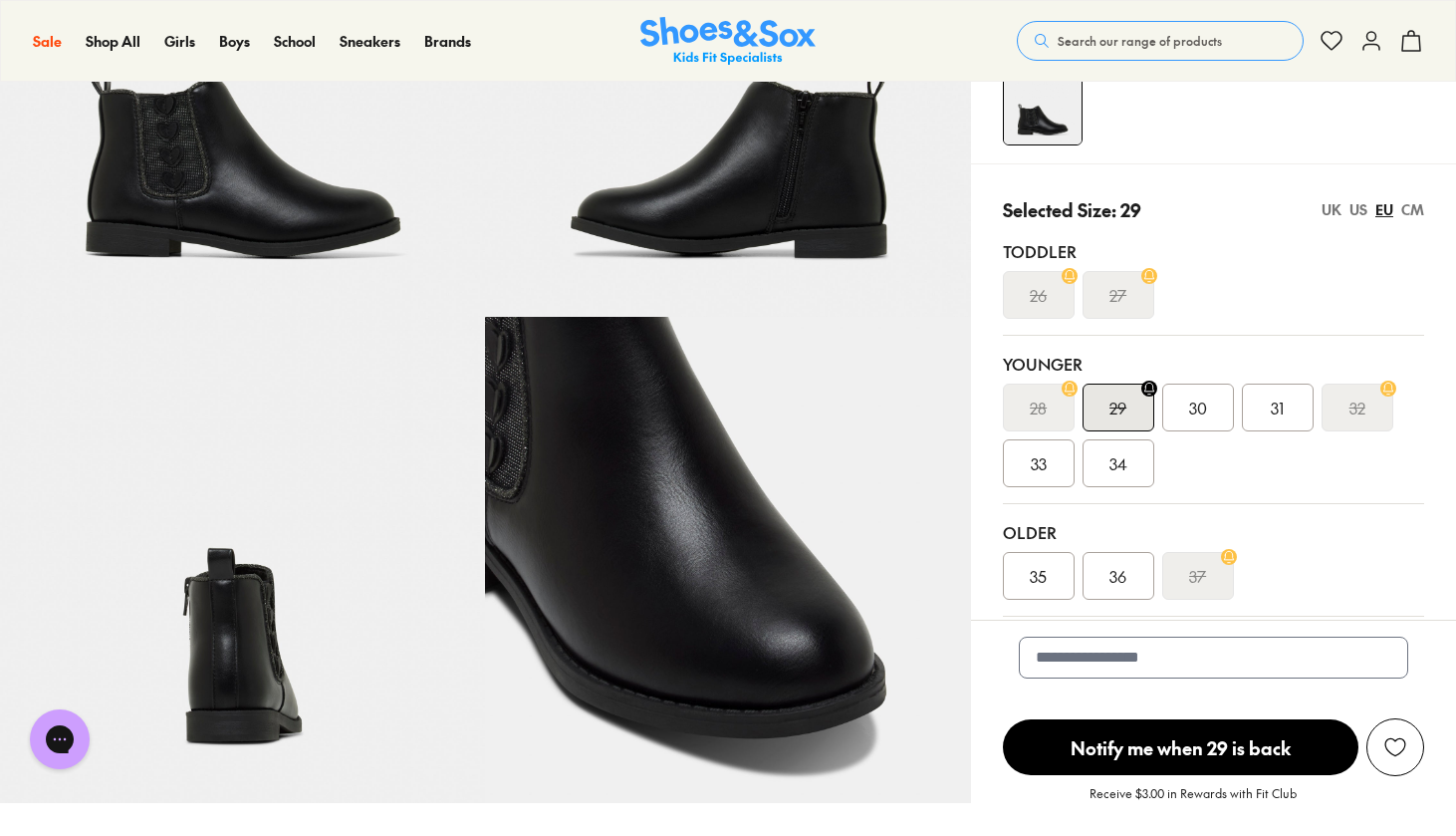 click on "28" at bounding box center (1039, 408) 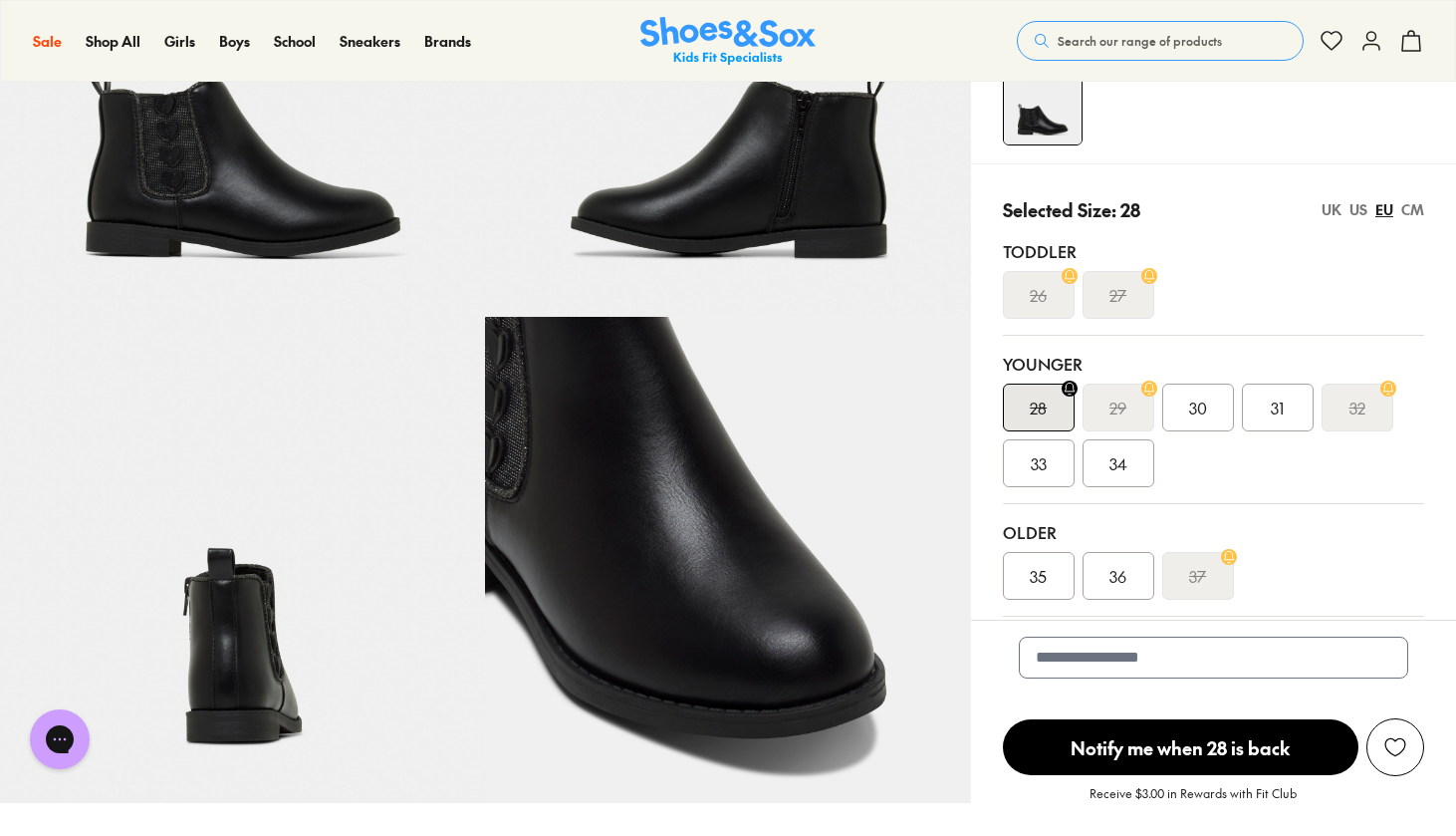 click on "28" at bounding box center [1038, 408] 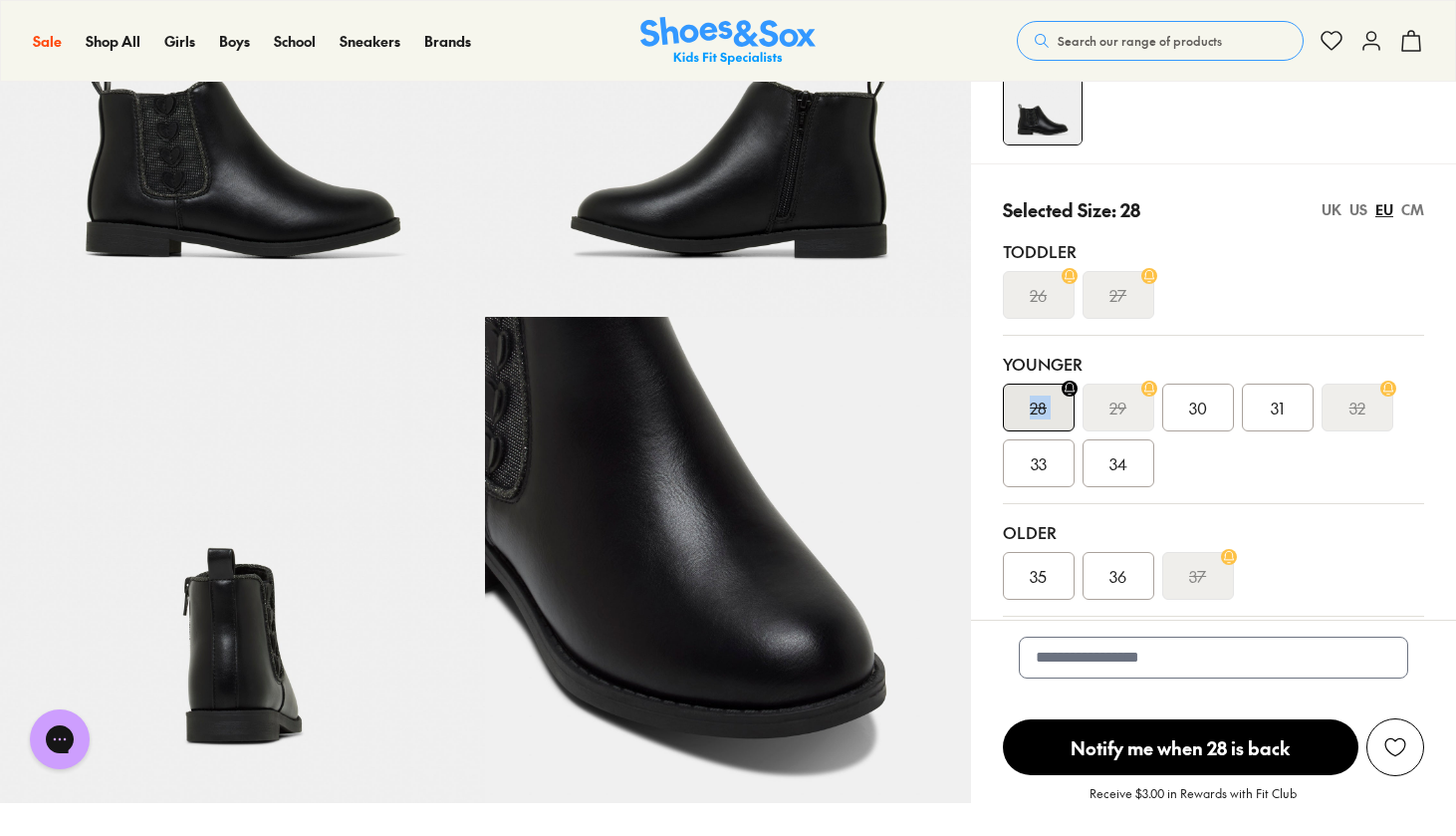 click on "28" at bounding box center (1038, 408) 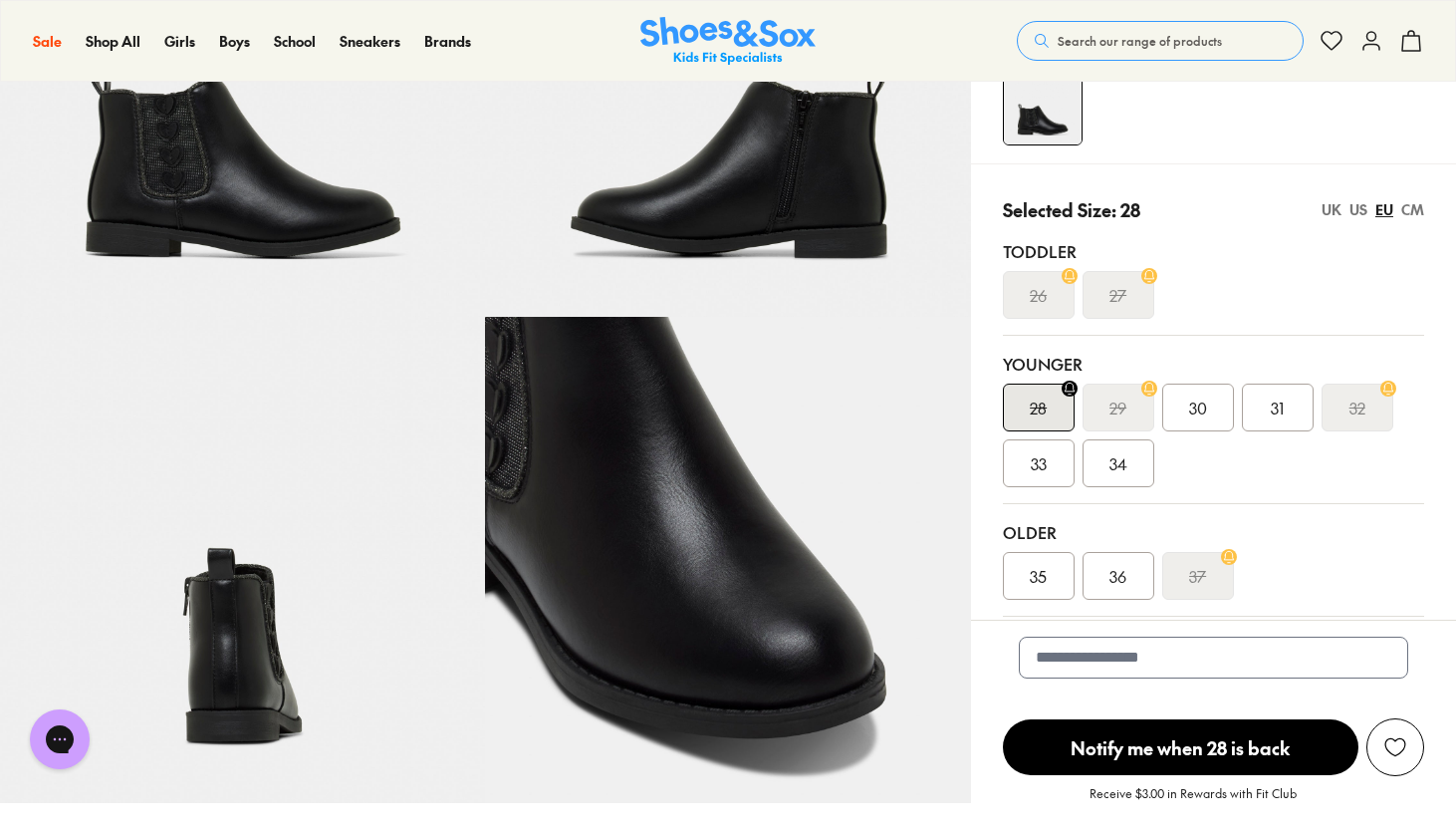 click on "27" at bounding box center (1118, 295) 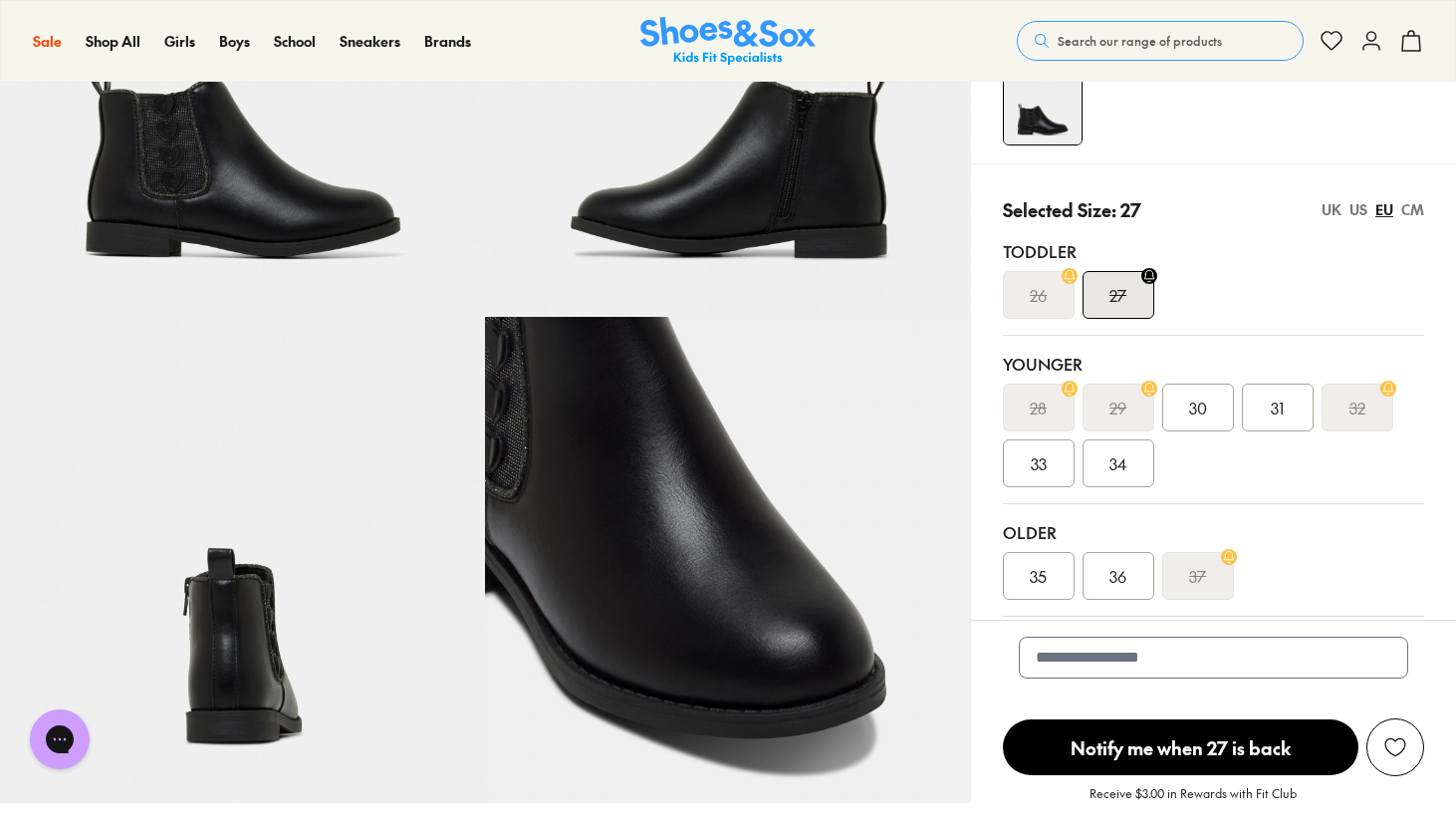 click on "26" at bounding box center (1039, 295) 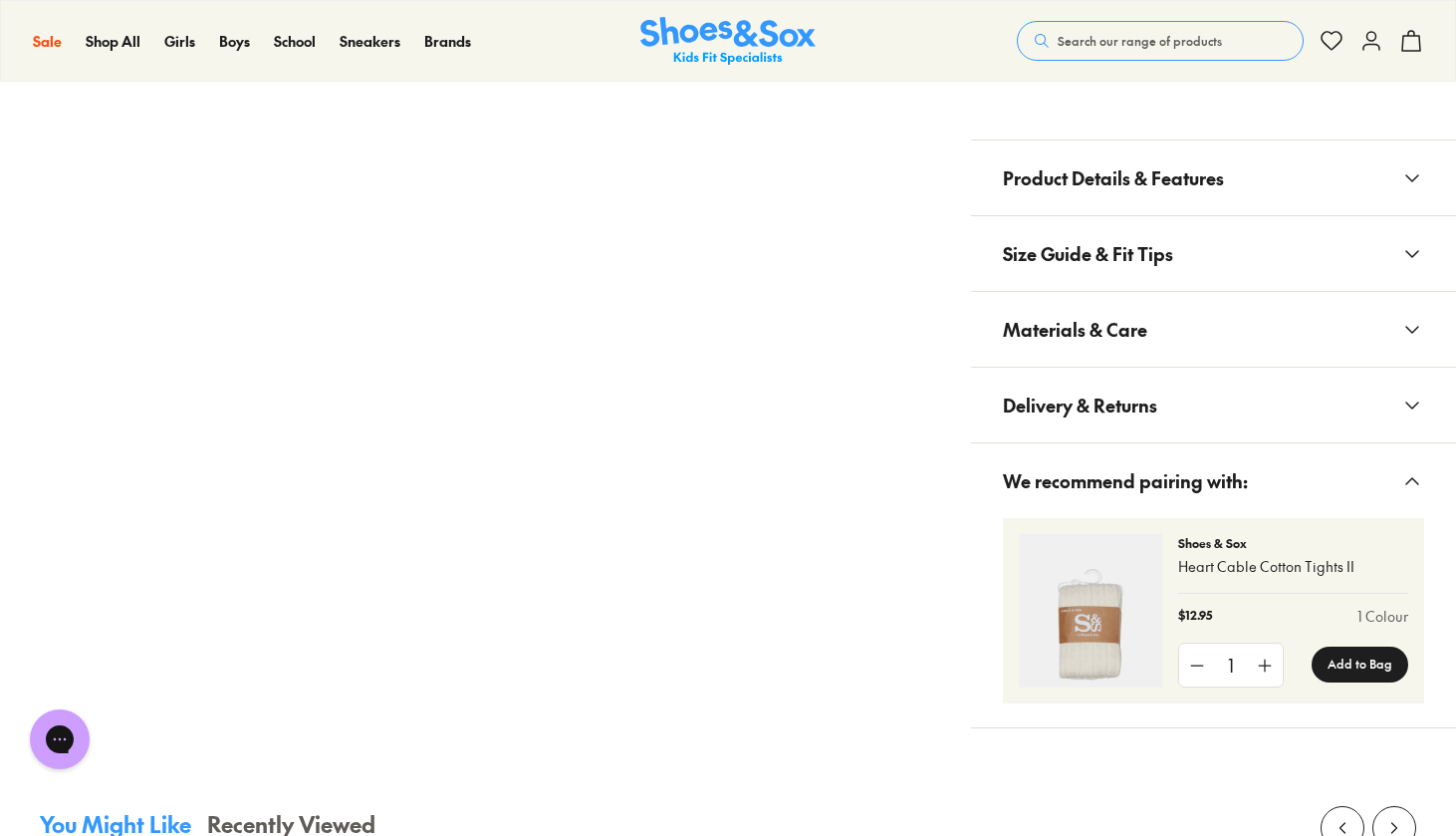 scroll, scrollTop: 1211, scrollLeft: 0, axis: vertical 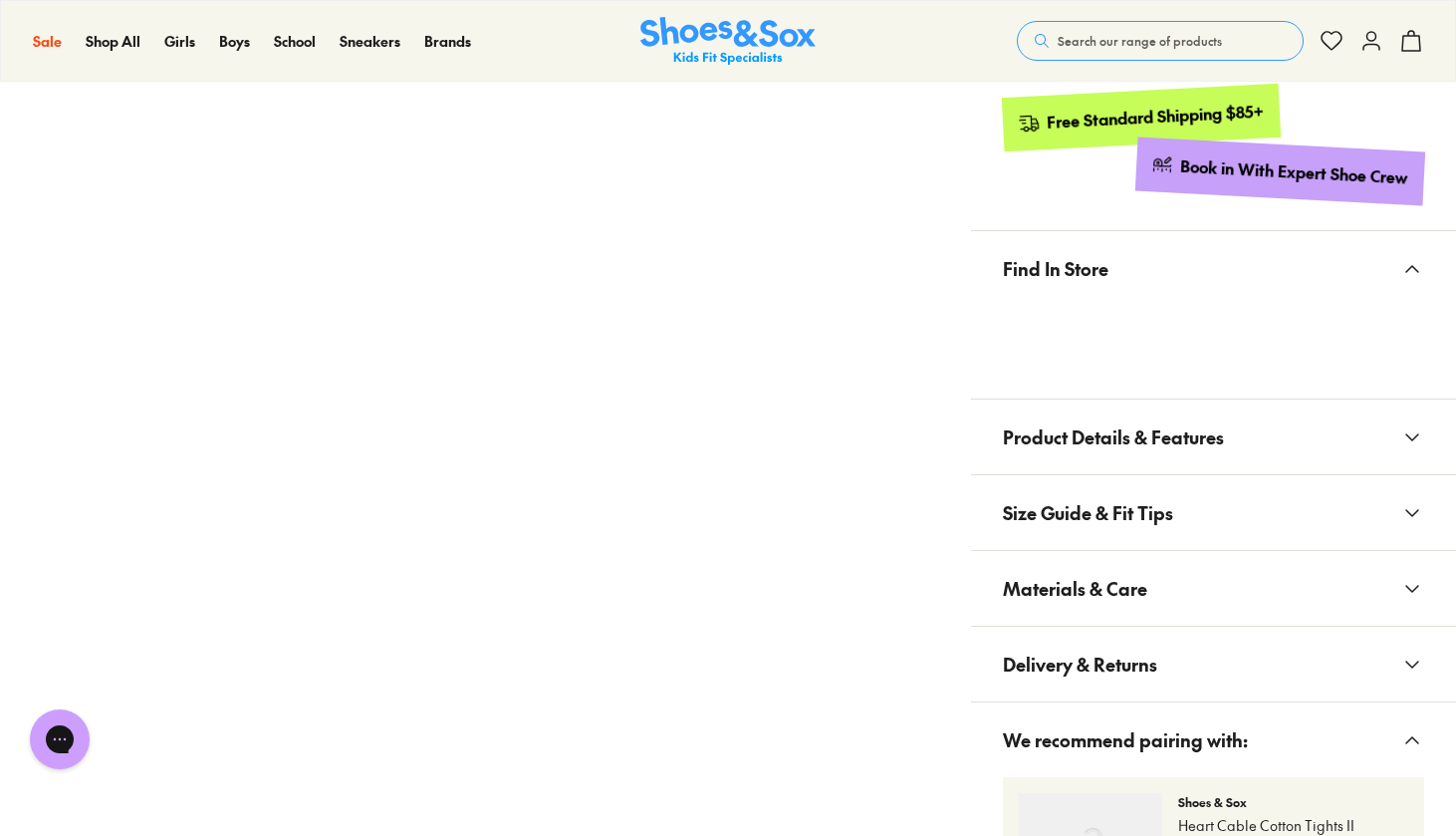 click on "Size Guide & Fit Tips" at bounding box center [1088, 512] 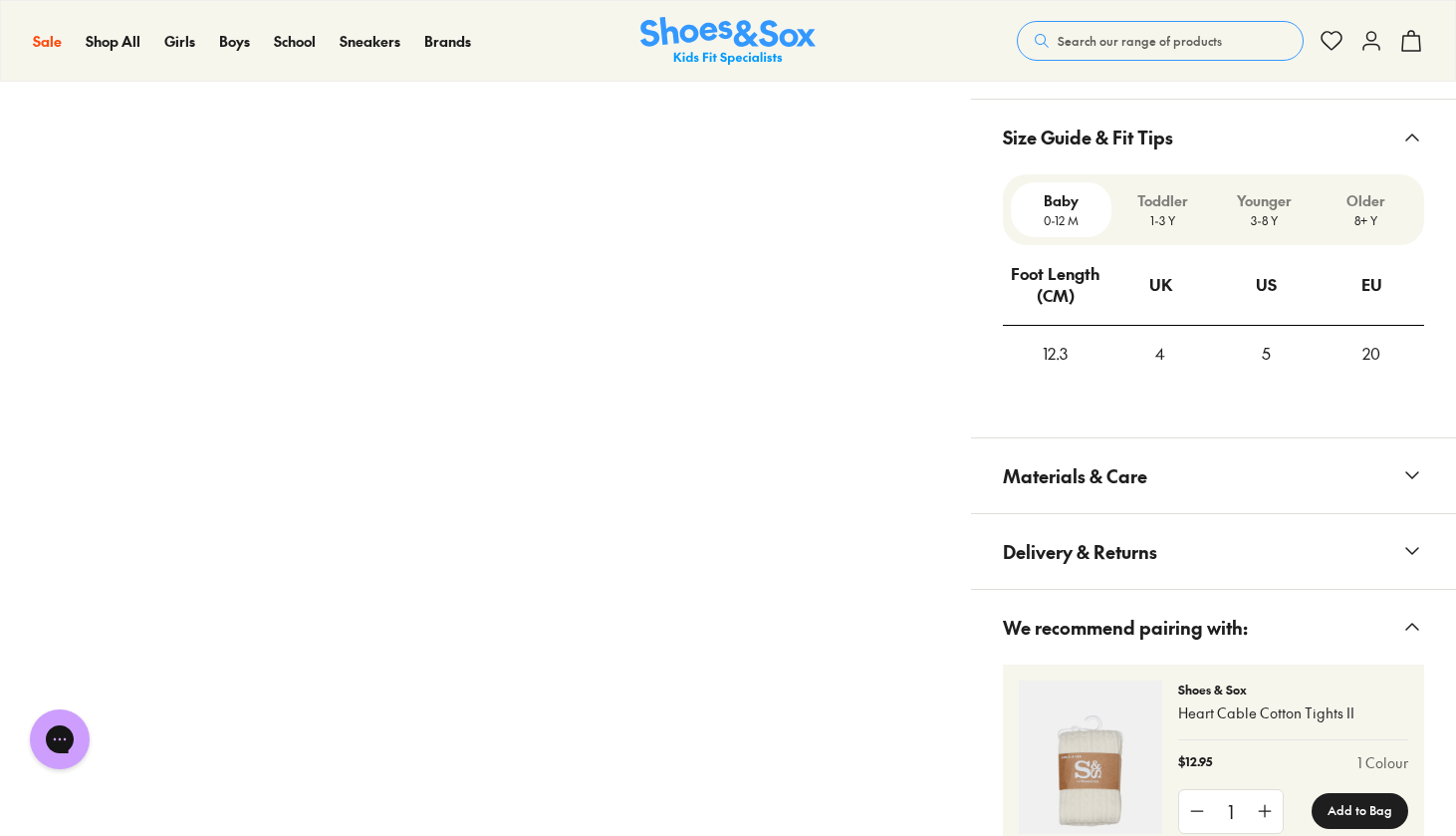 scroll, scrollTop: 1588, scrollLeft: 0, axis: vertical 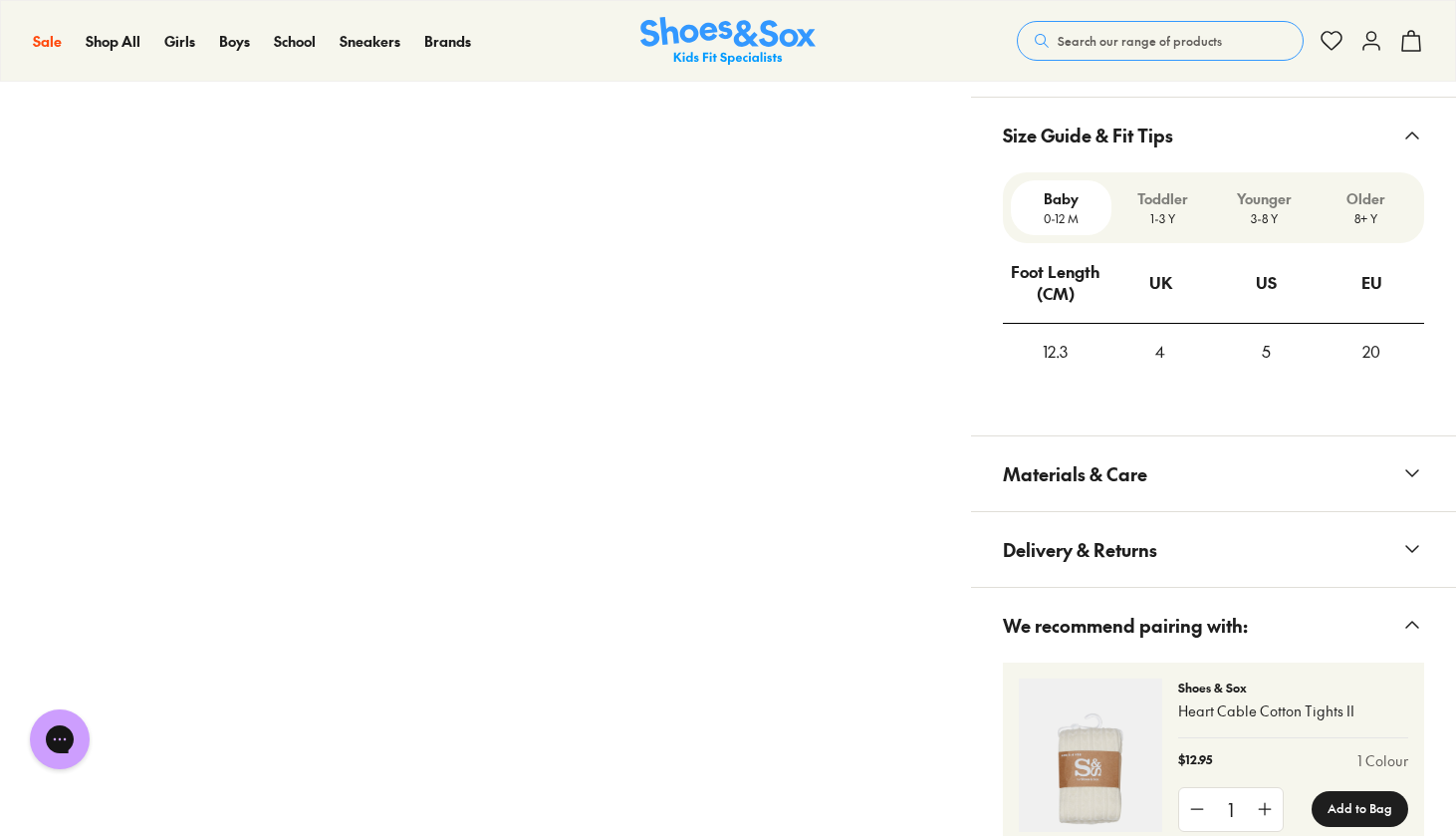 click on "Toddler" at bounding box center (1162, 198) 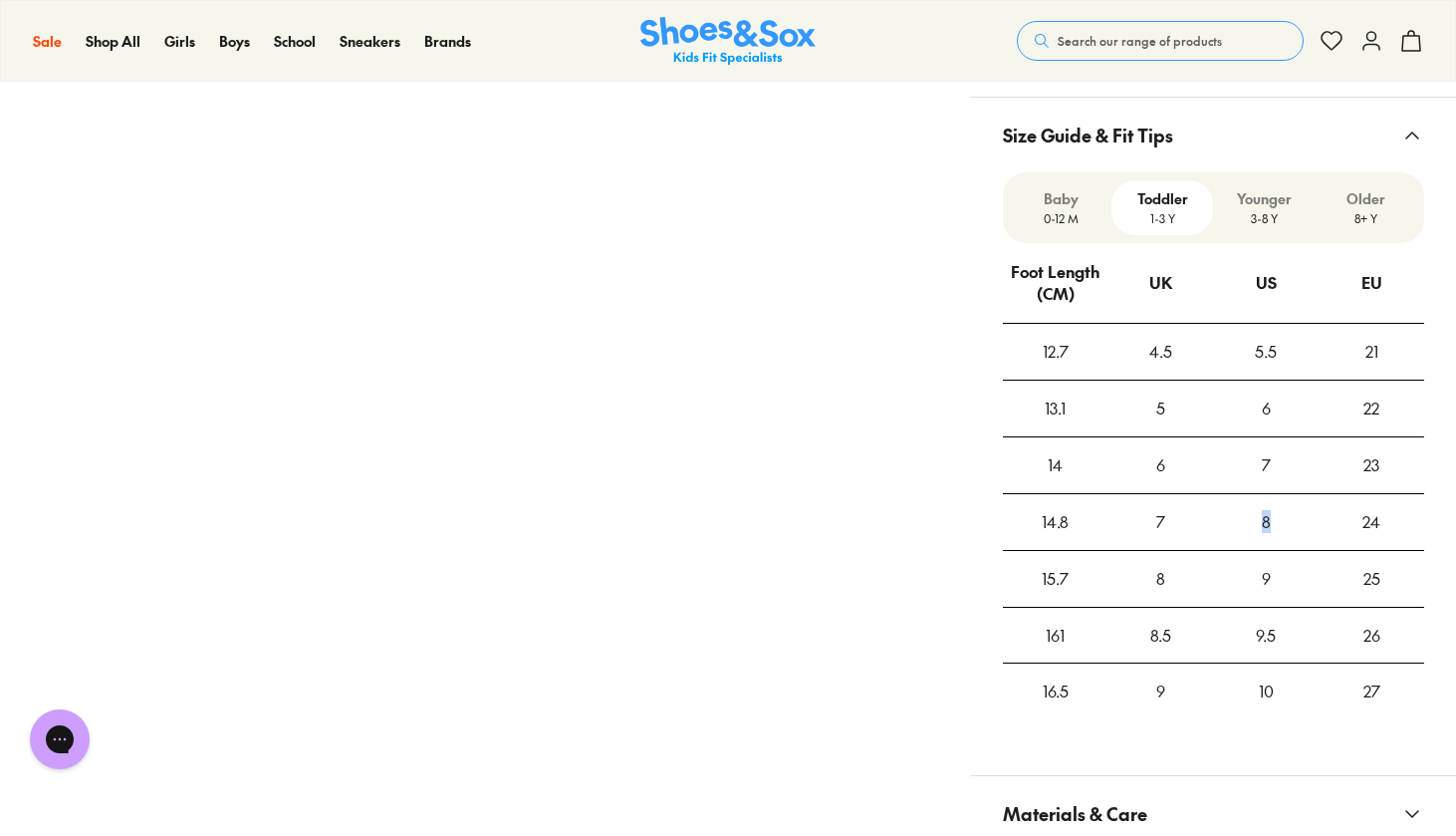 drag, startPoint x: 1260, startPoint y: 520, endPoint x: 1284, endPoint y: 519, distance: 24.020824 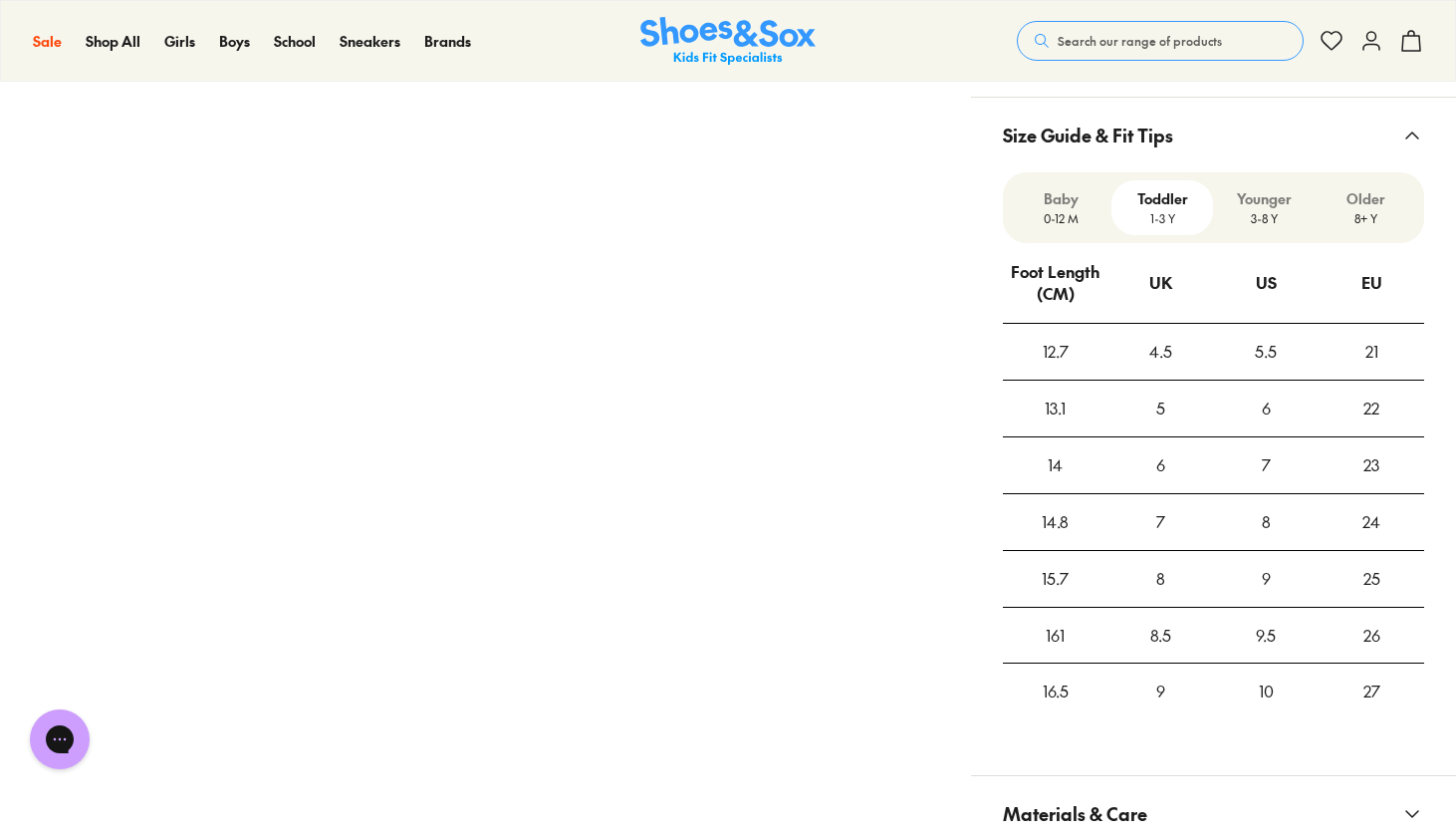 drag, startPoint x: 1137, startPoint y: 515, endPoint x: 1157, endPoint y: 515, distance: 20 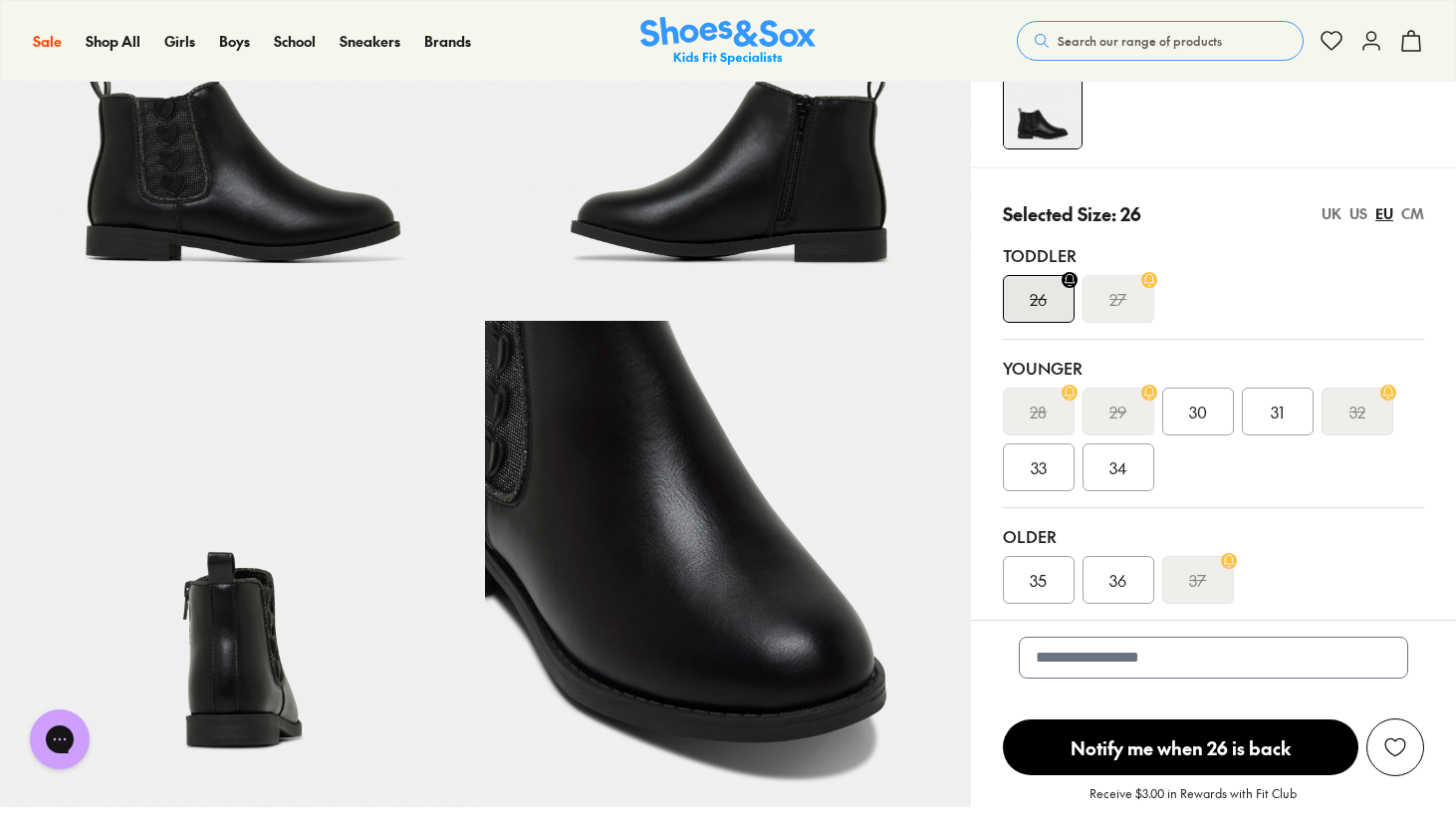 scroll, scrollTop: 289, scrollLeft: 0, axis: vertical 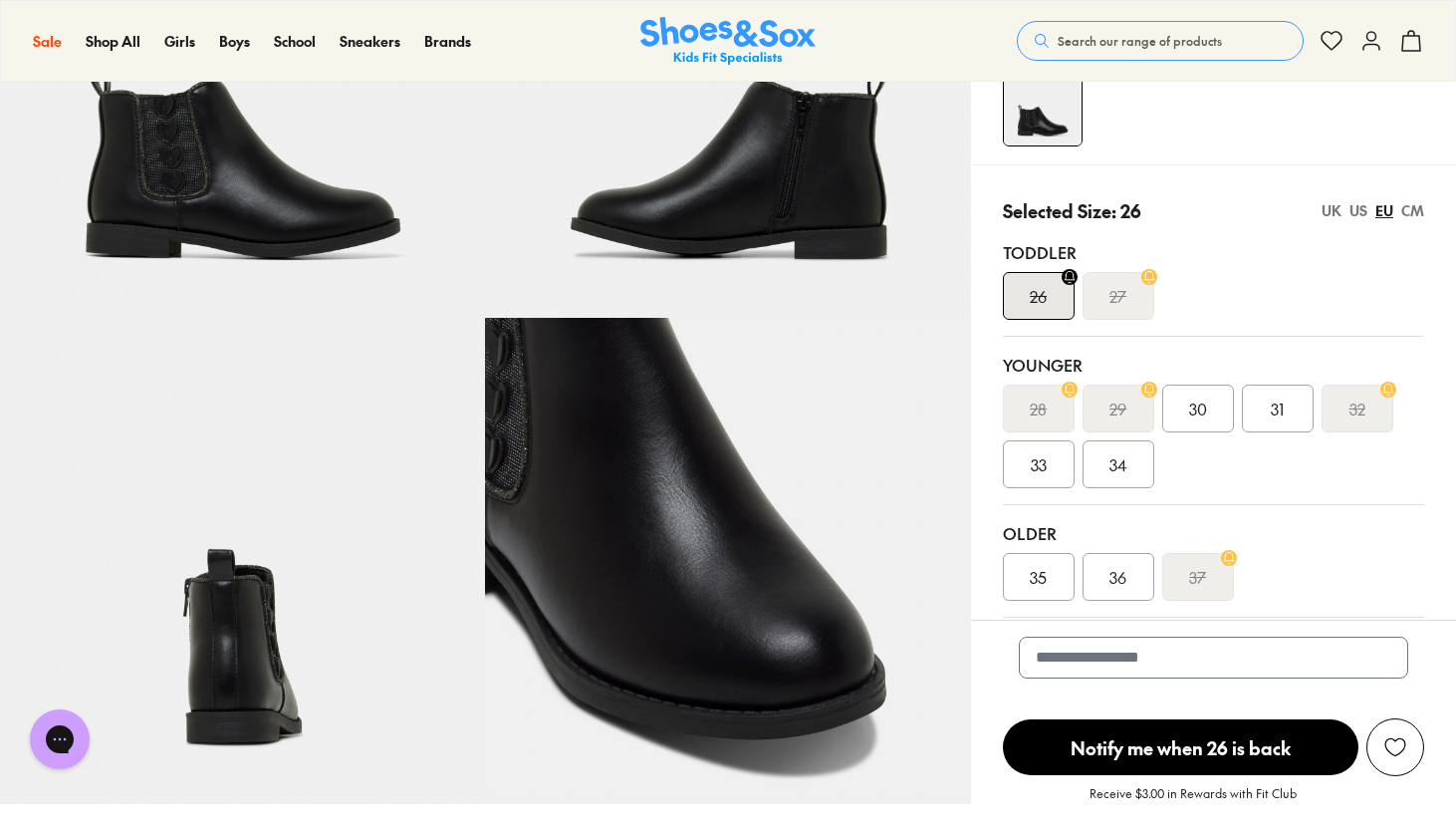click on "UK" at bounding box center [1332, 210] 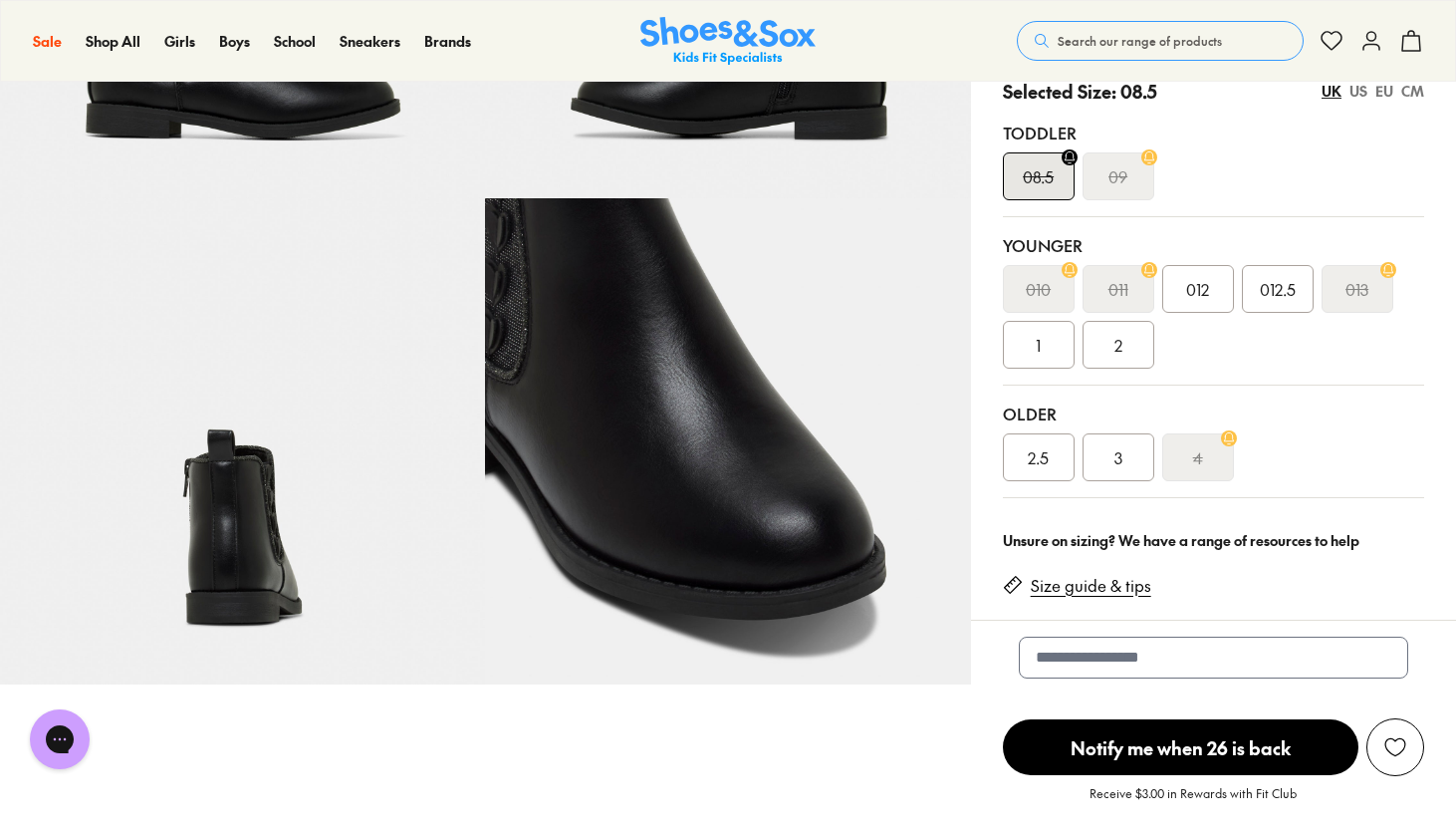 scroll, scrollTop: 410, scrollLeft: 0, axis: vertical 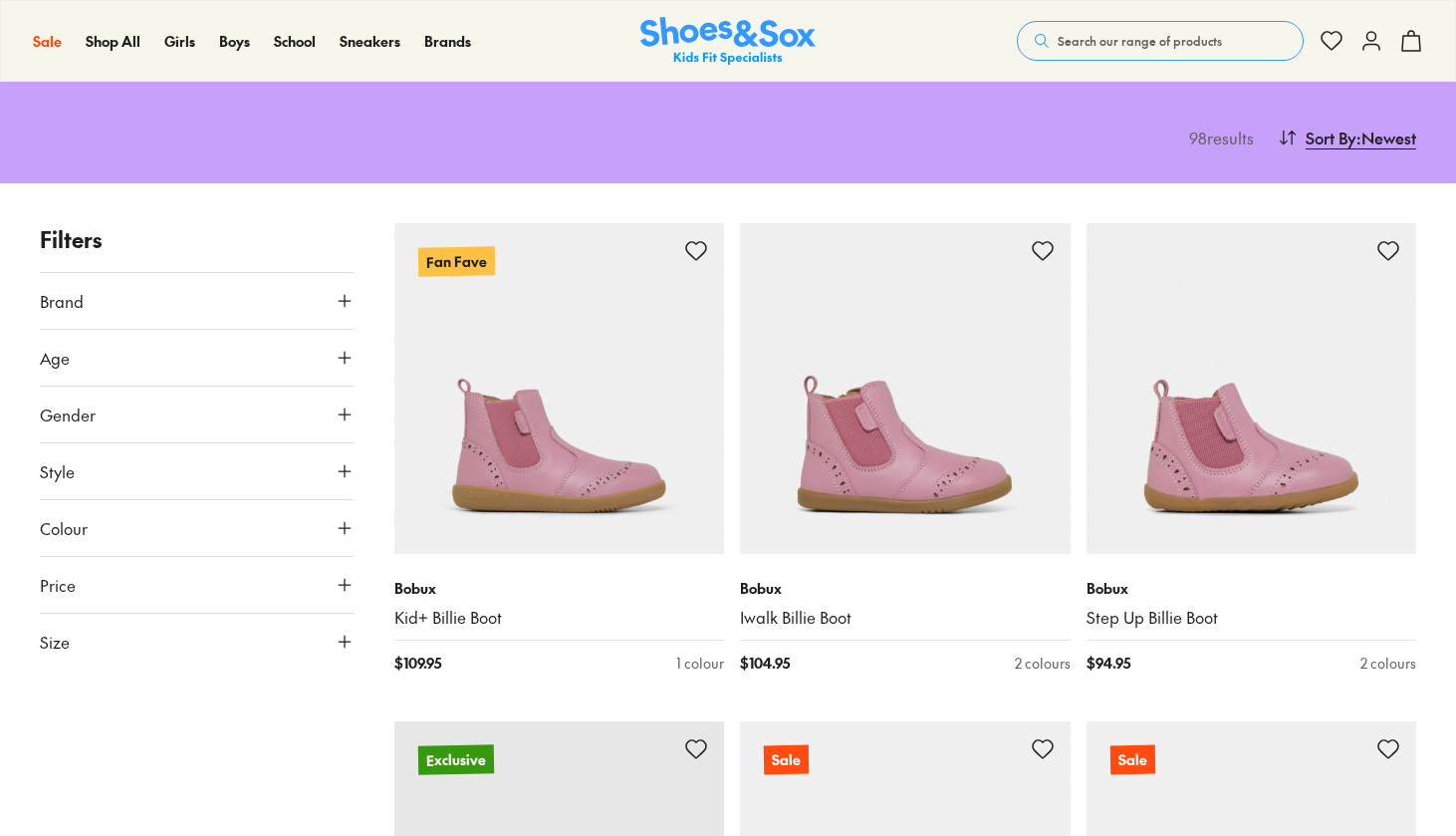 click on "Size" at bounding box center [197, 642] 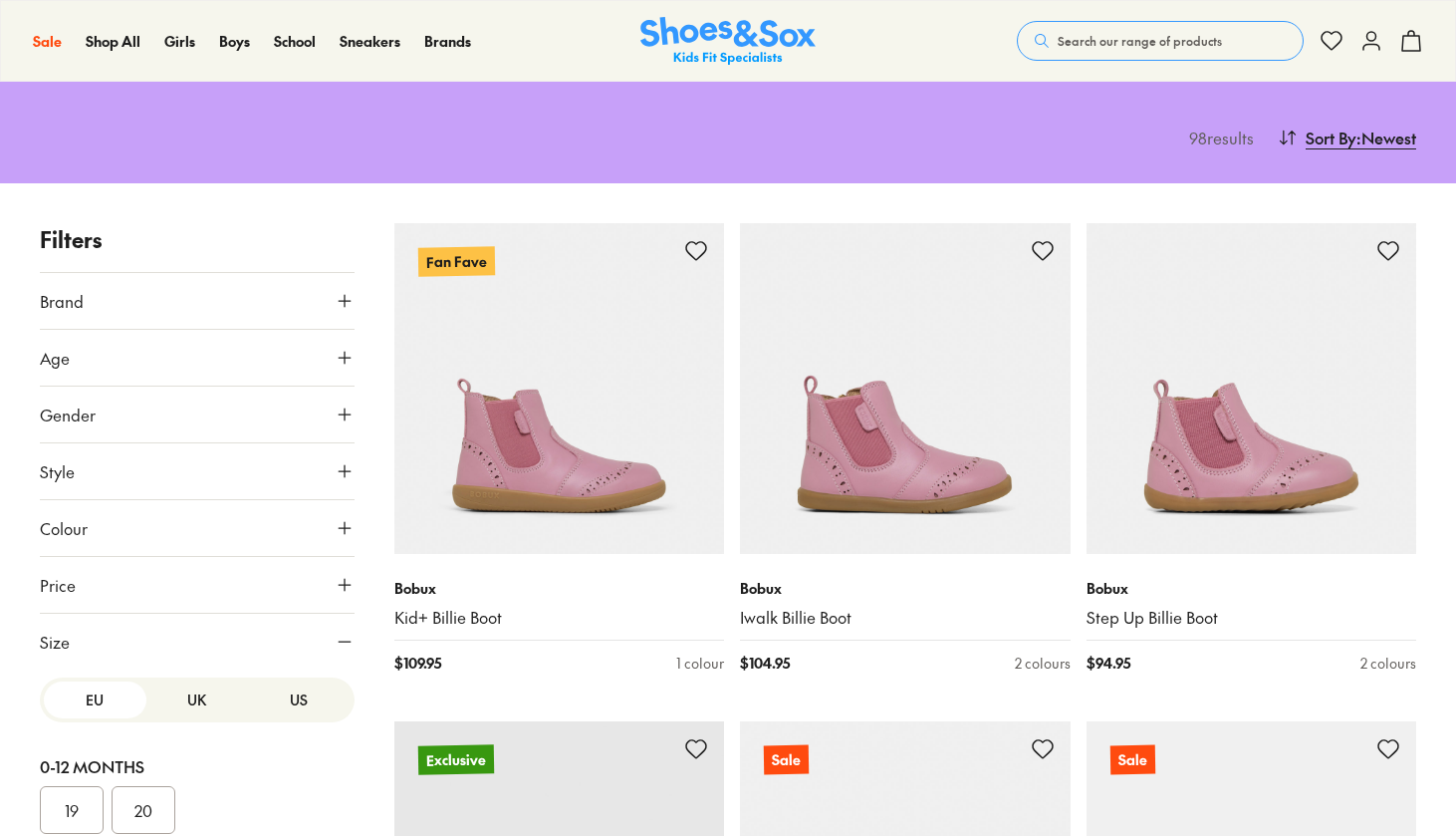 scroll, scrollTop: 92, scrollLeft: 0, axis: vertical 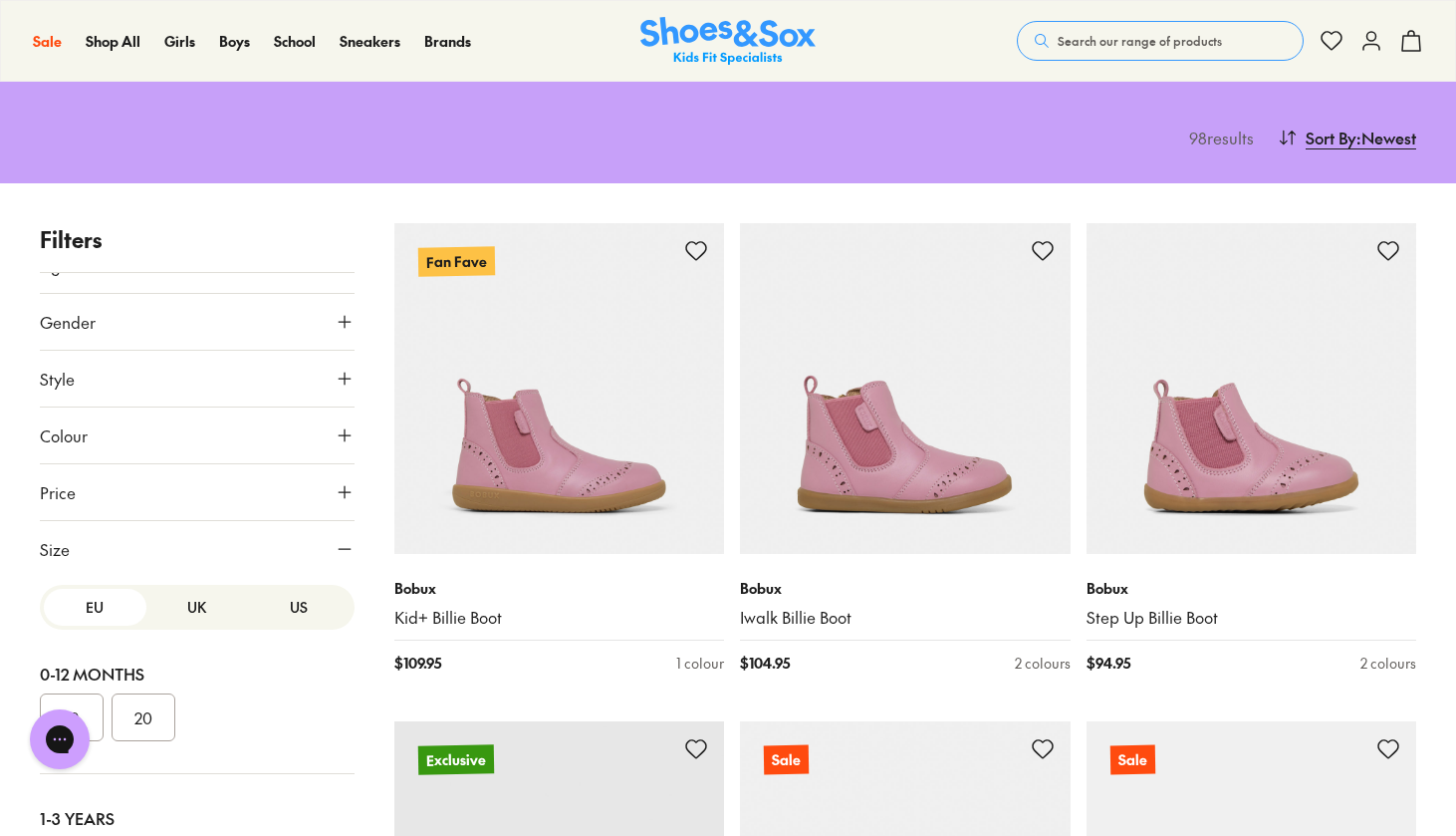 click on "UK" at bounding box center (197, 607) 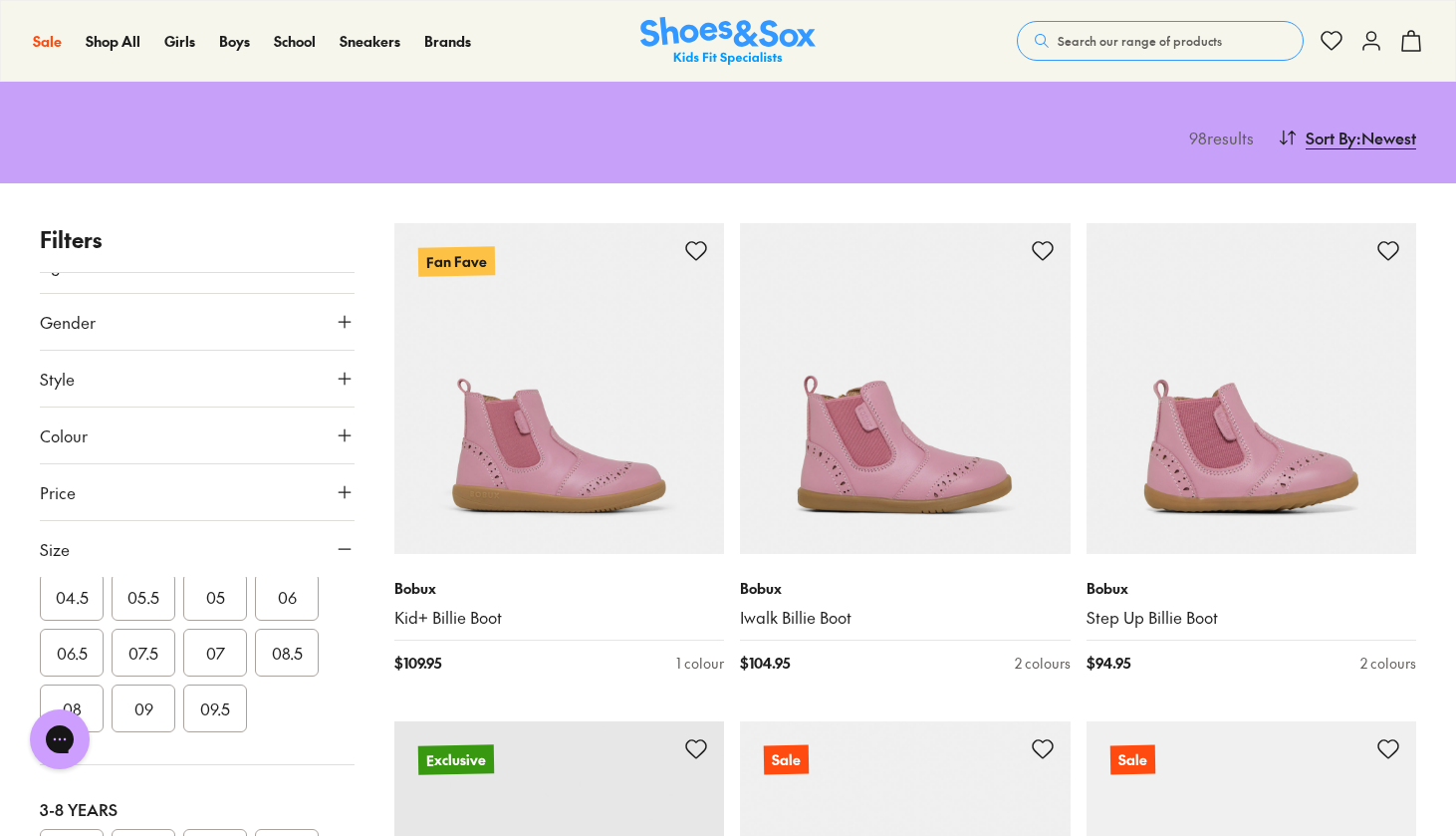 scroll, scrollTop: 261, scrollLeft: 0, axis: vertical 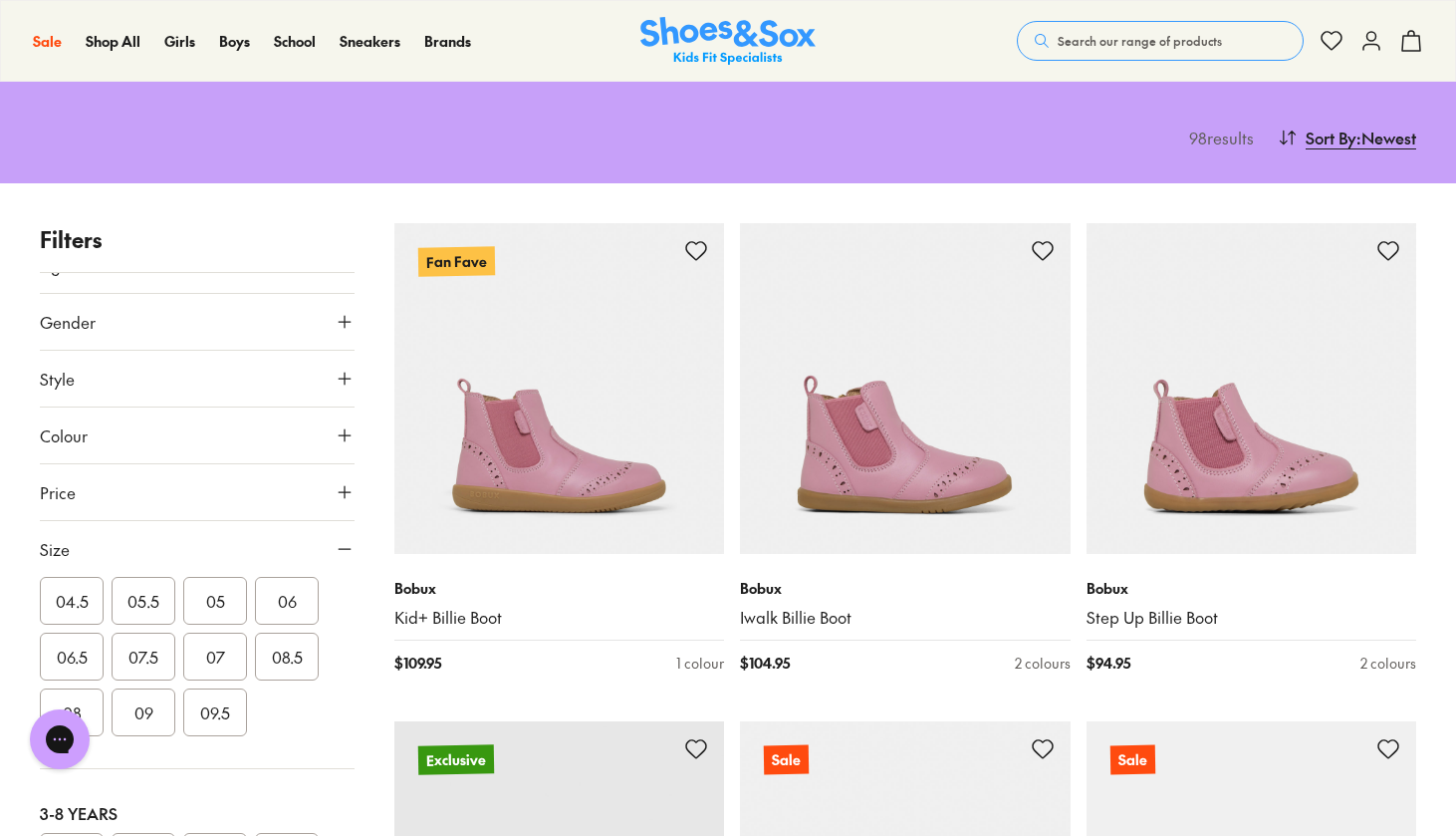 click on "07" at bounding box center (215, 657) 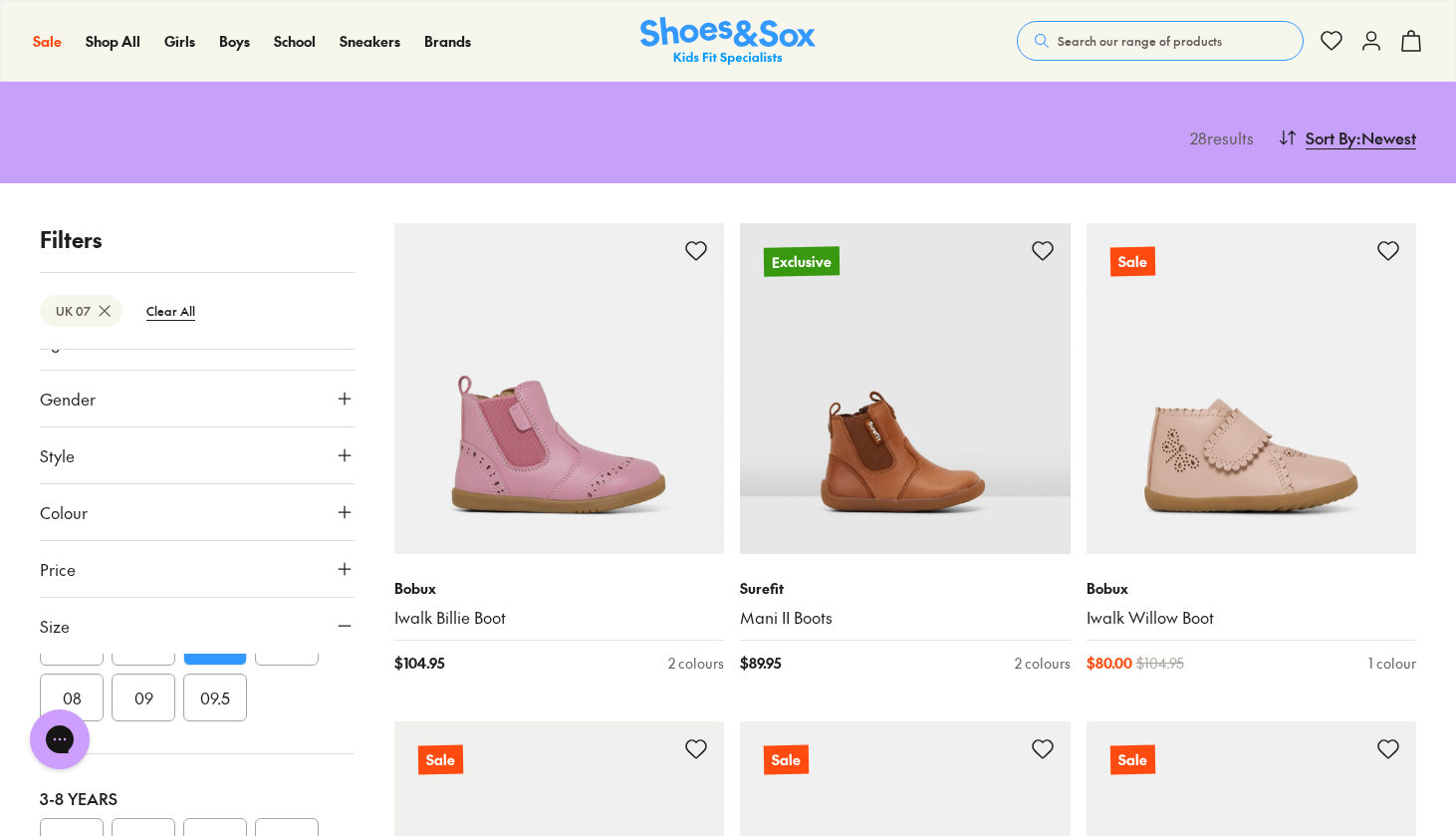 scroll, scrollTop: 287, scrollLeft: 0, axis: vertical 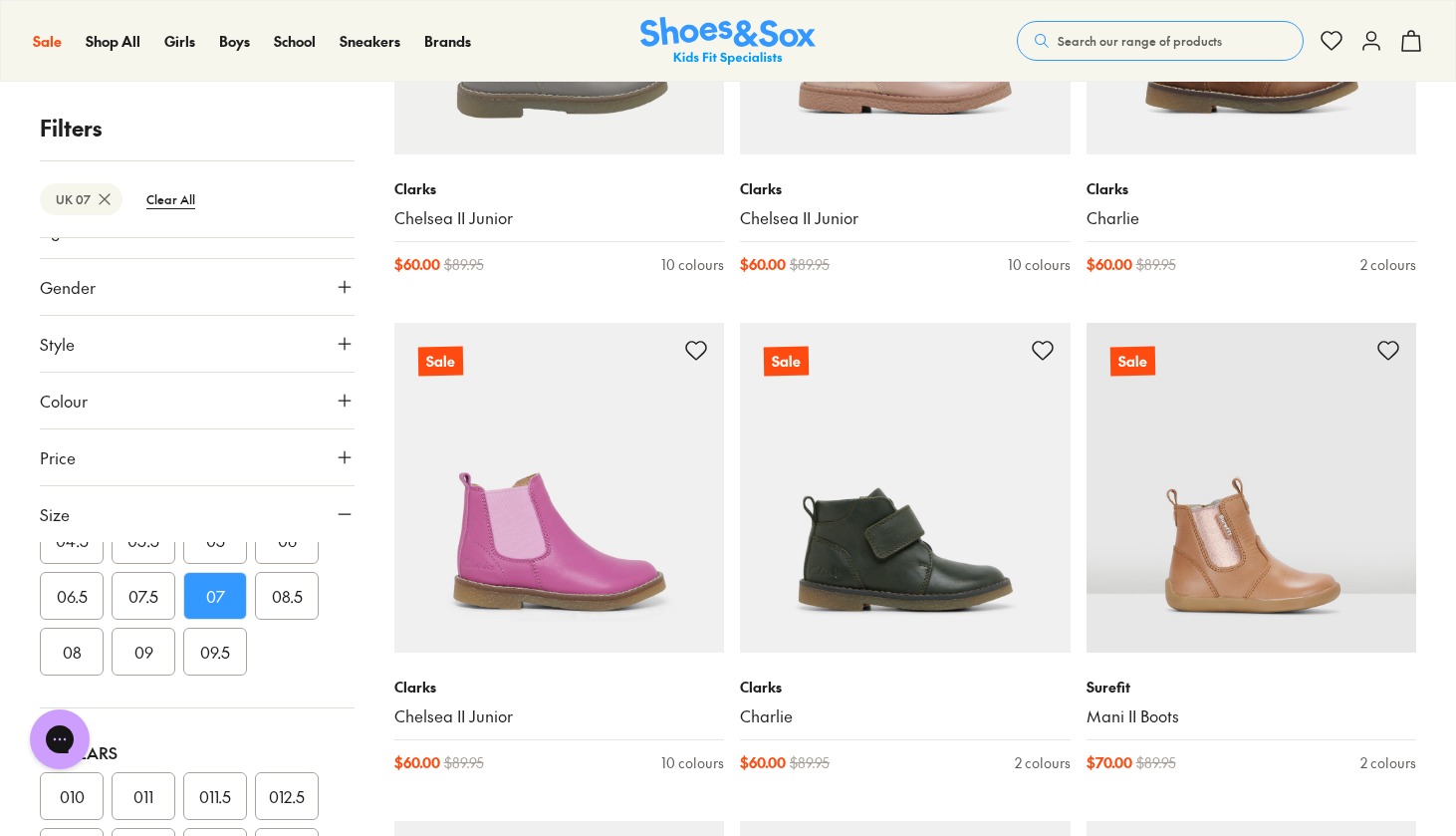 click on "Colour" at bounding box center (197, 401) 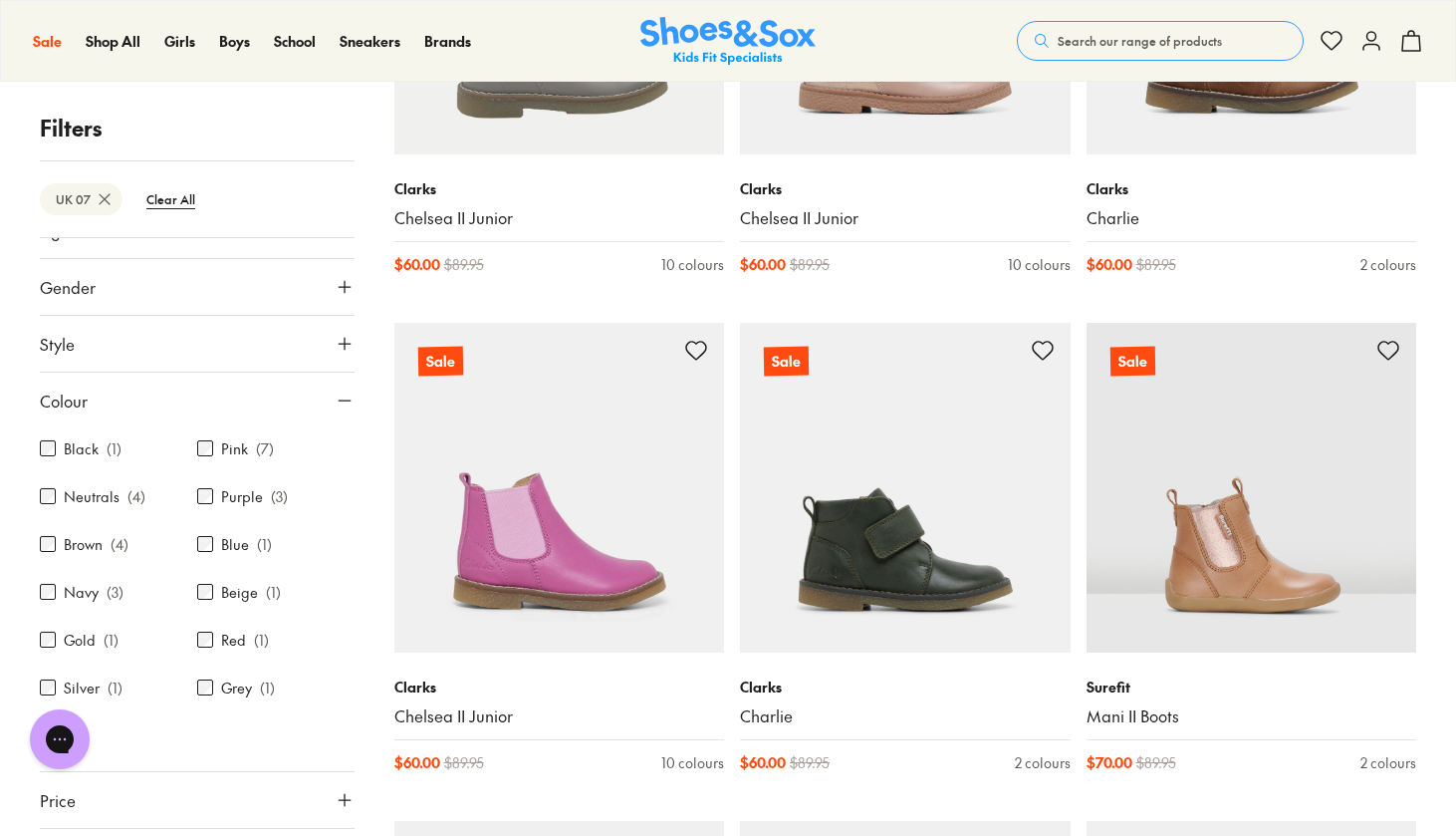 click on "Black" at bounding box center [81, 448] 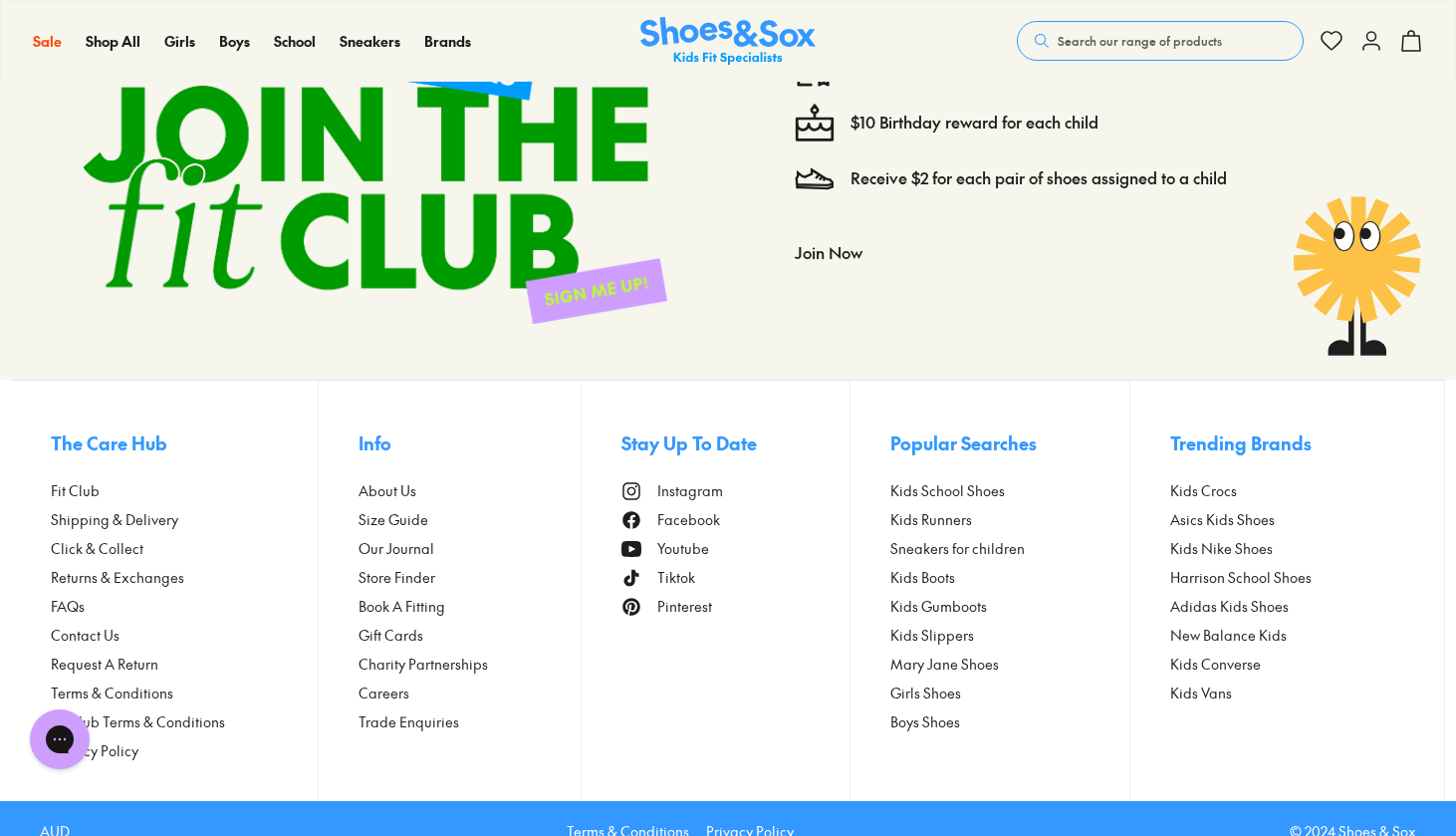 scroll, scrollTop: 1531, scrollLeft: 0, axis: vertical 